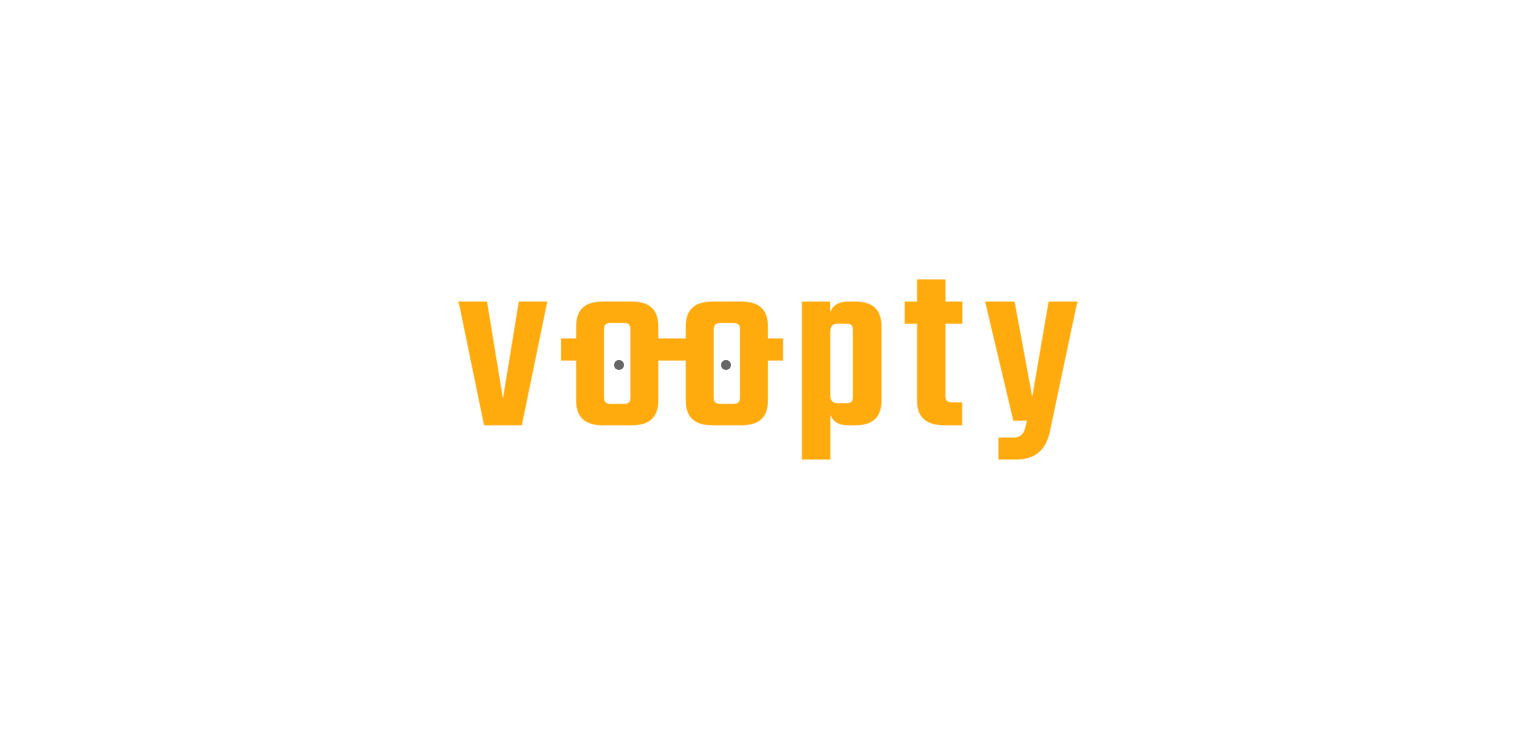 scroll, scrollTop: 0, scrollLeft: 0, axis: both 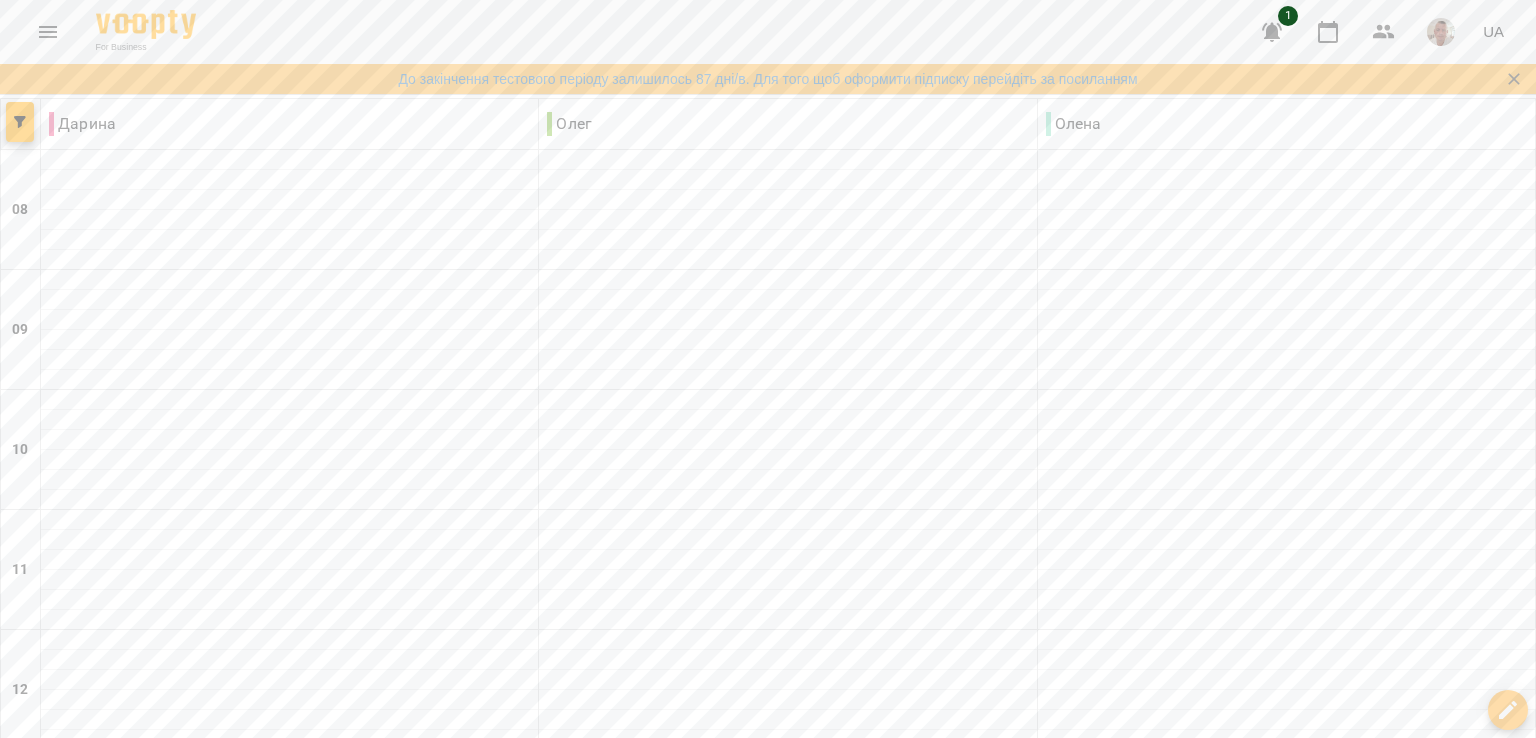 click on "1" at bounding box center (1288, 16) 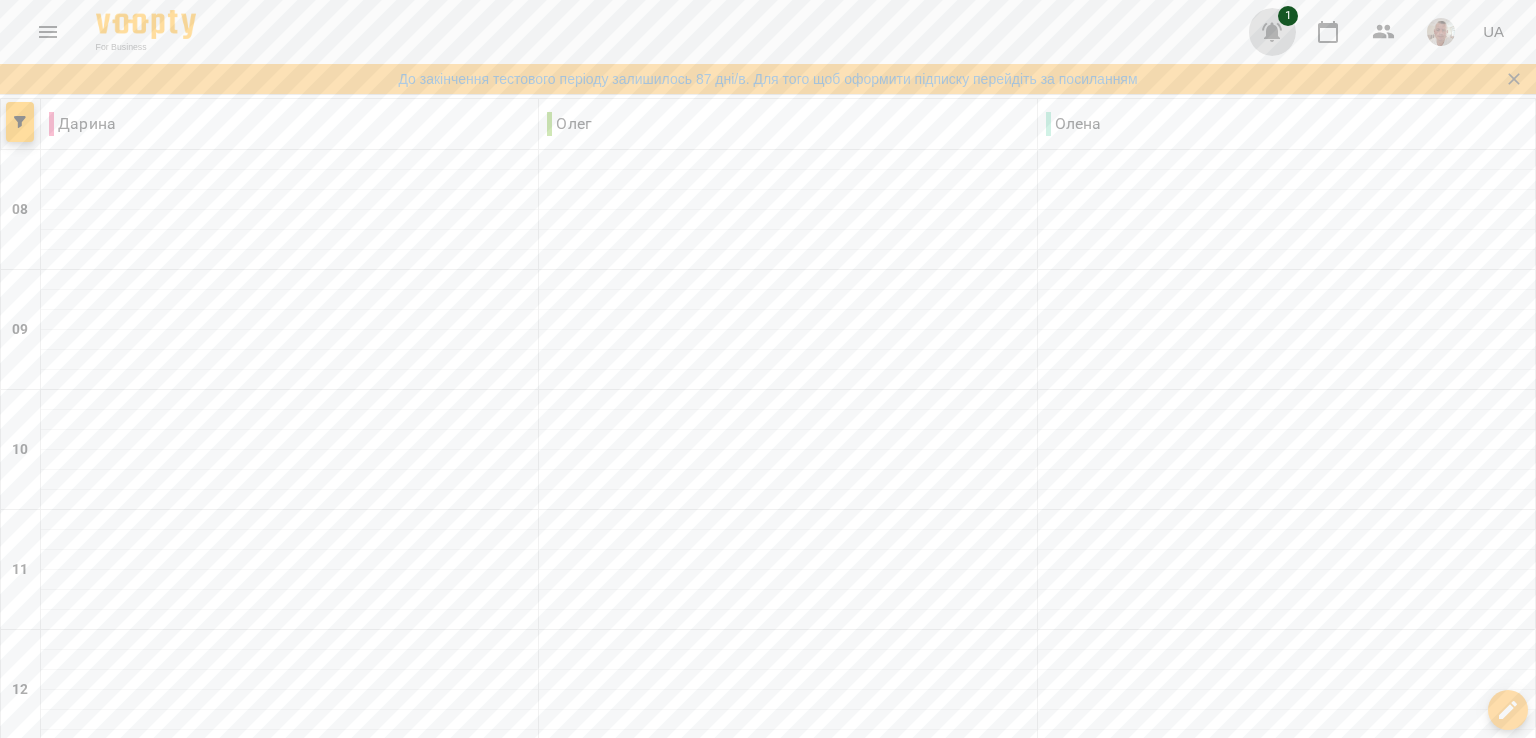 click at bounding box center [1272, 32] 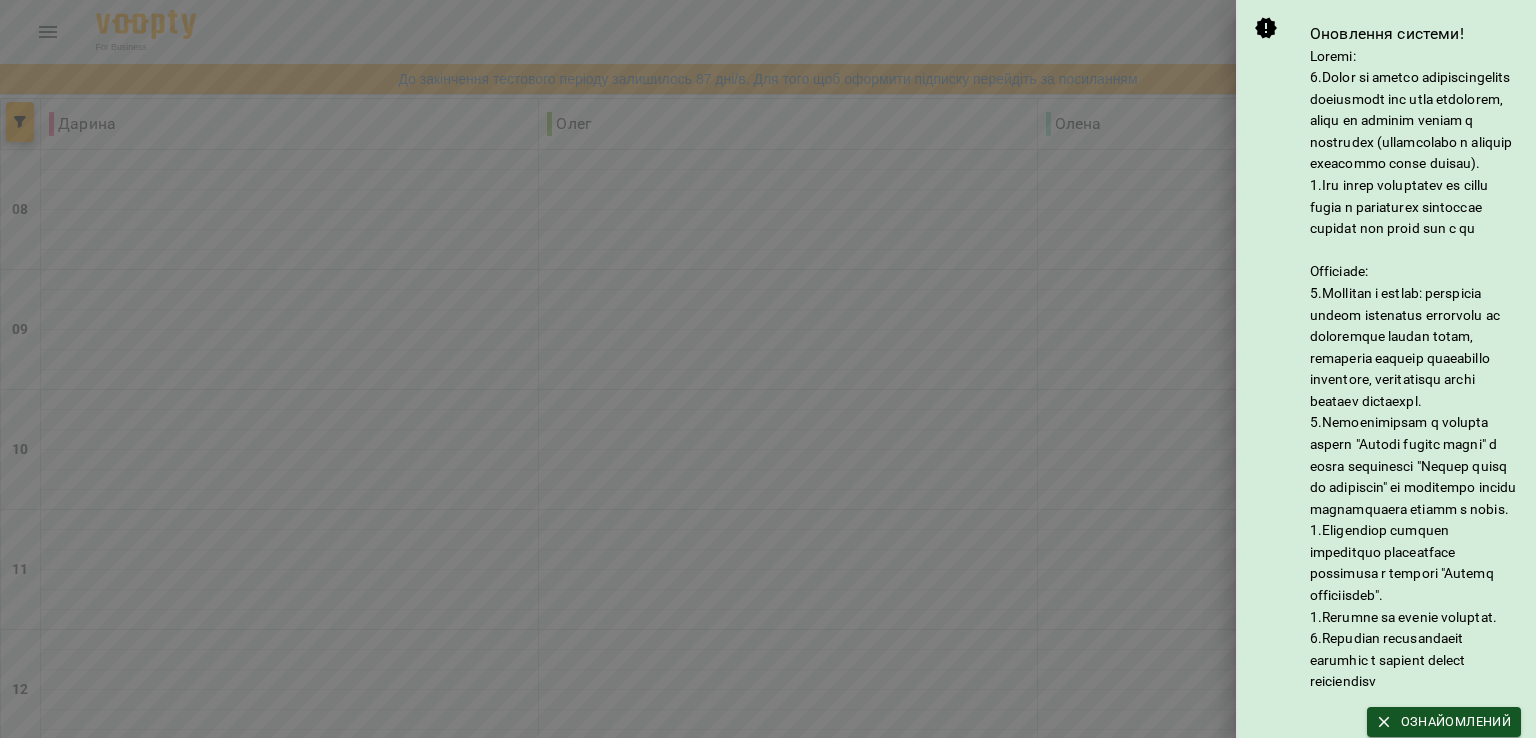 click at bounding box center (768, 369) 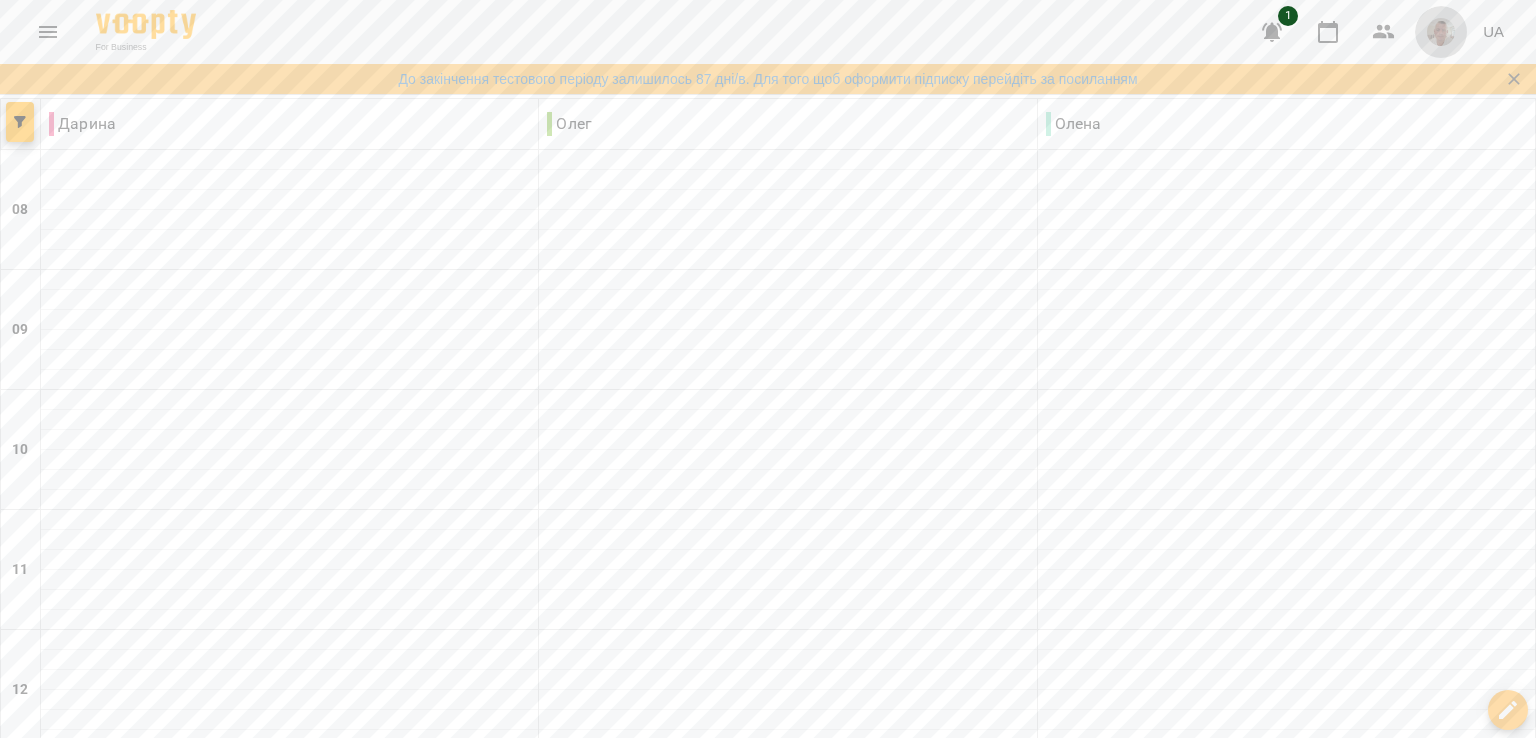 click at bounding box center (1441, 32) 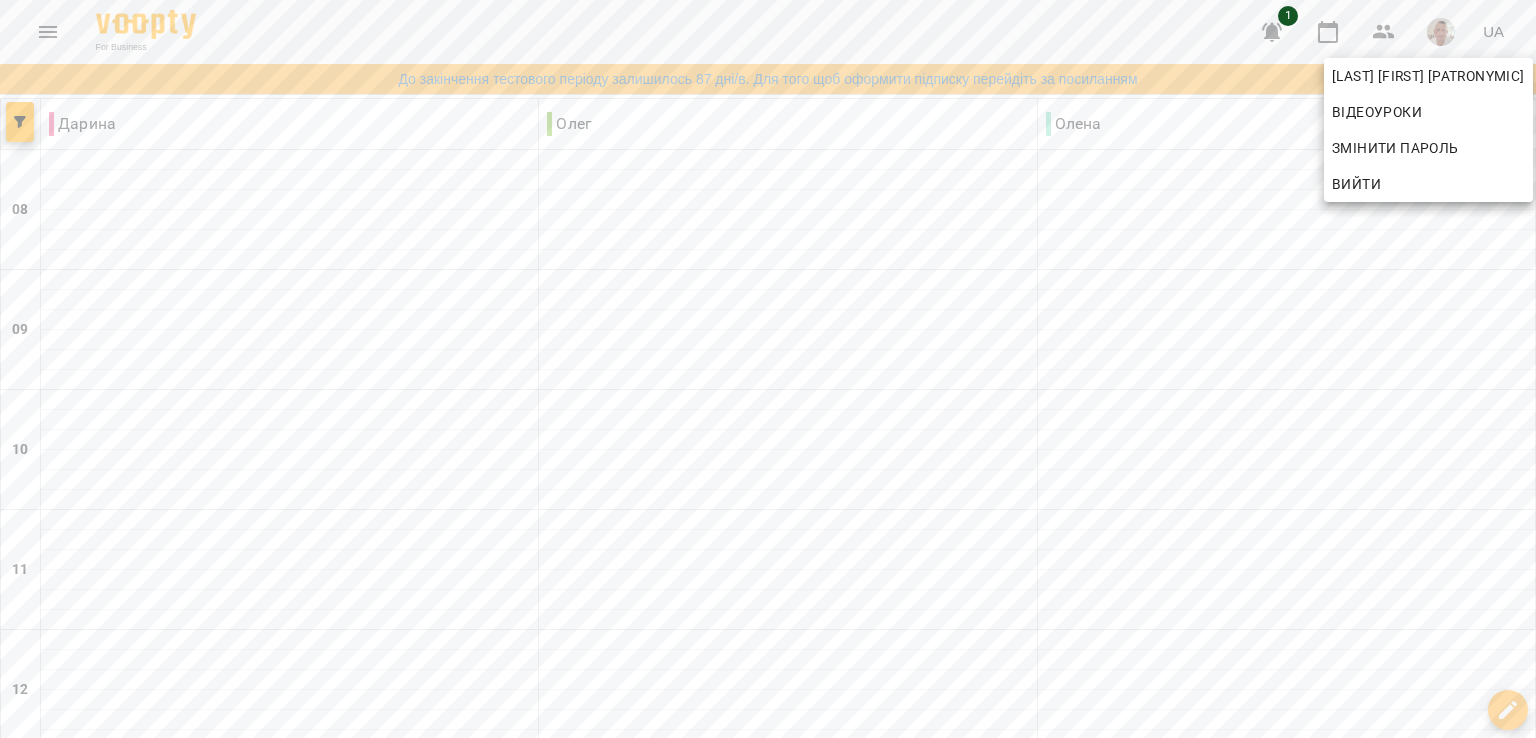 click at bounding box center (768, 369) 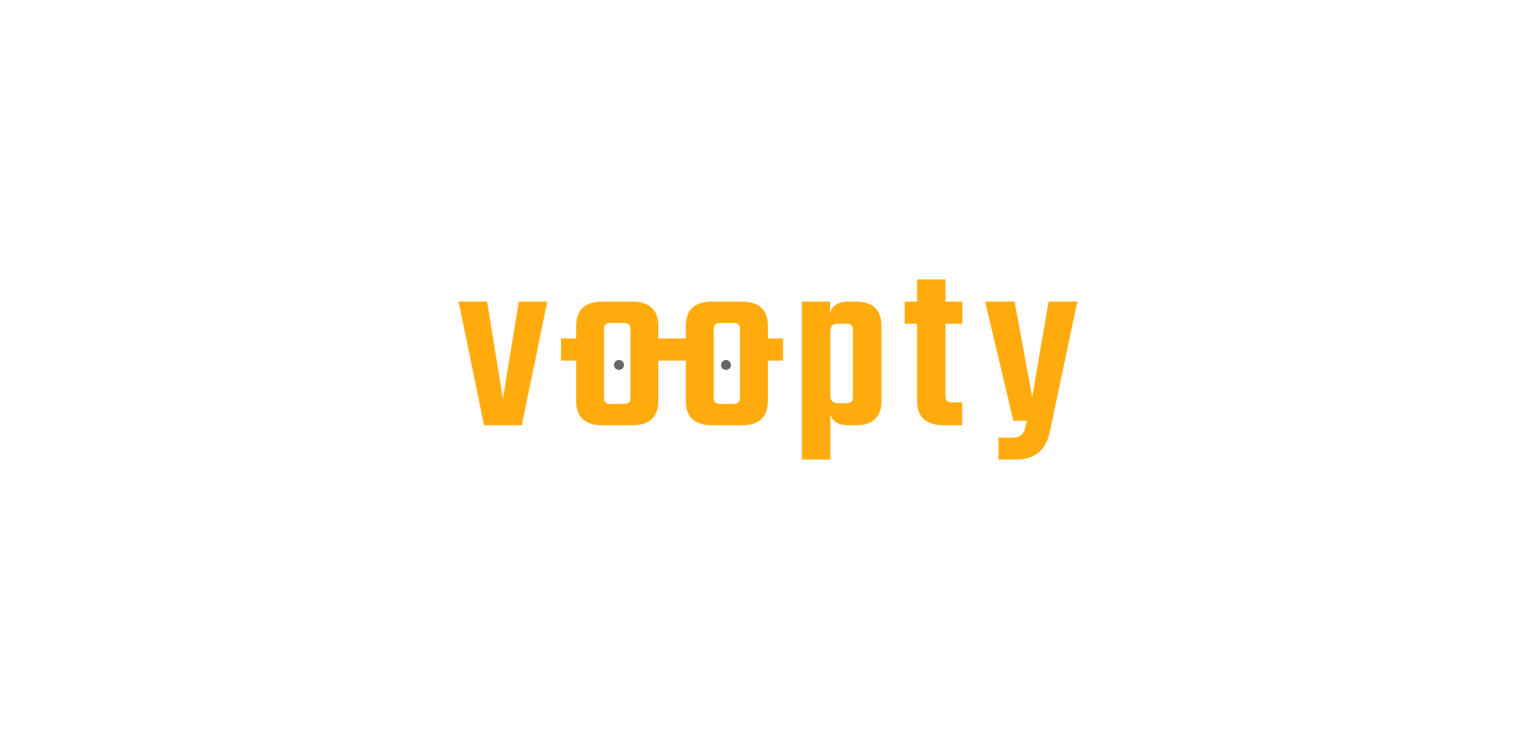 scroll, scrollTop: 0, scrollLeft: 0, axis: both 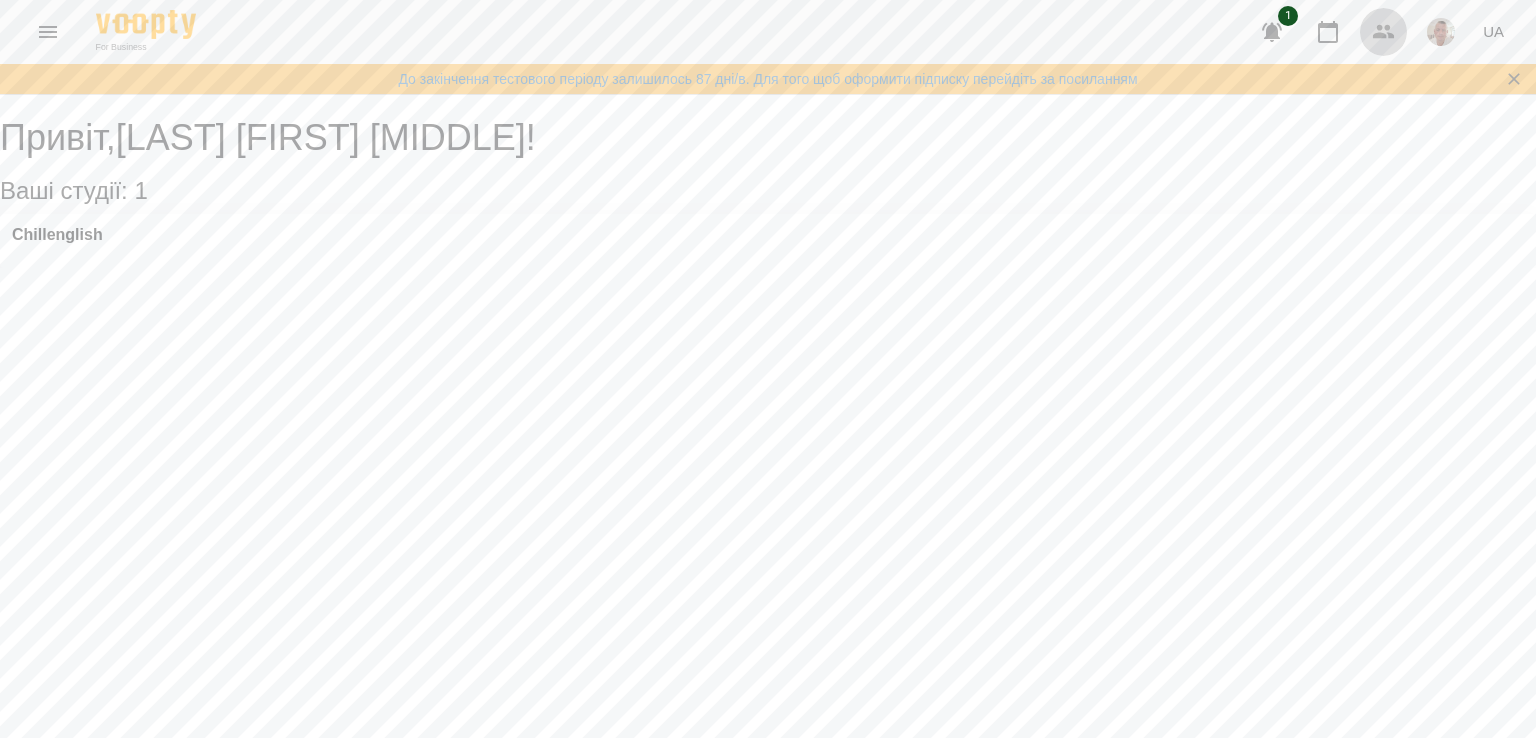 click at bounding box center (1384, 32) 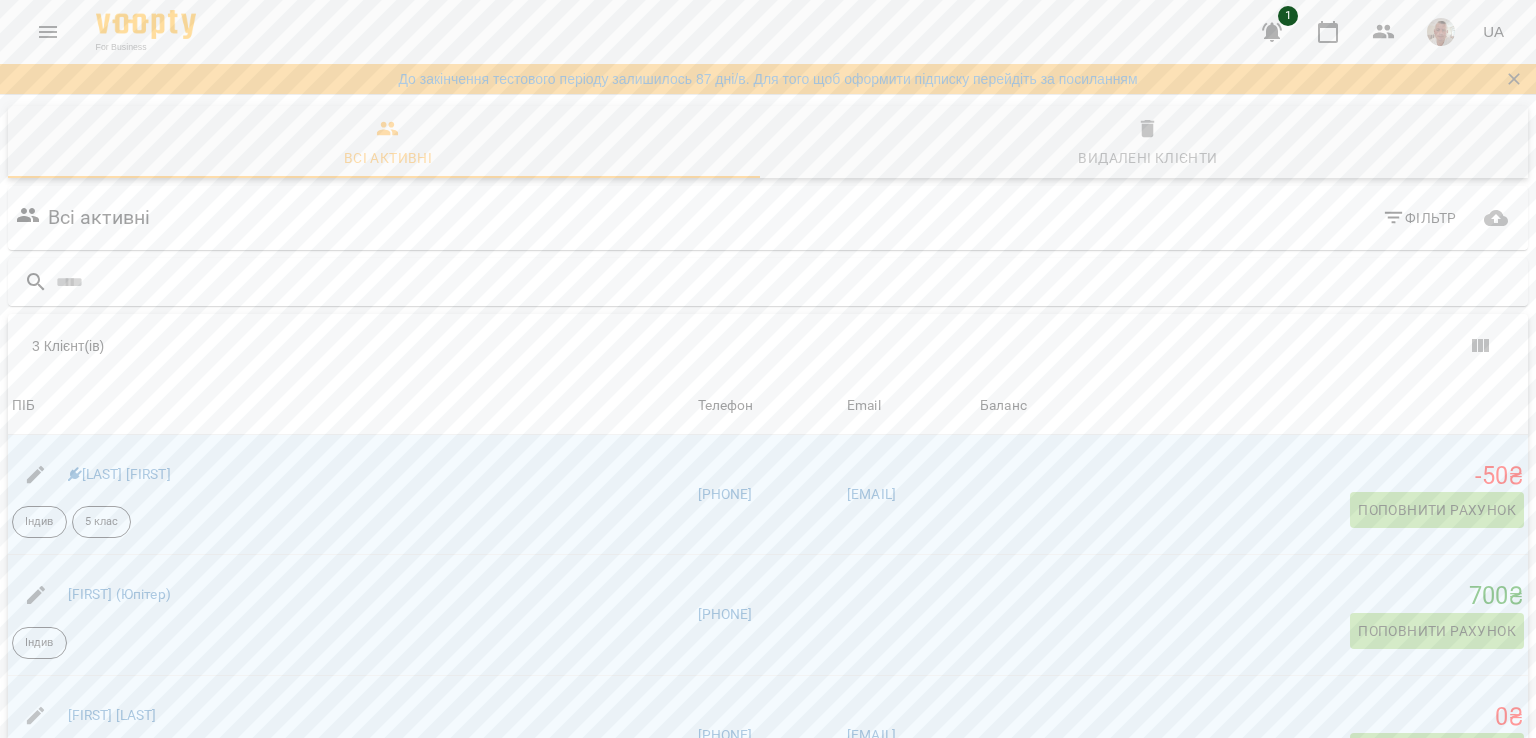 scroll, scrollTop: 0, scrollLeft: 0, axis: both 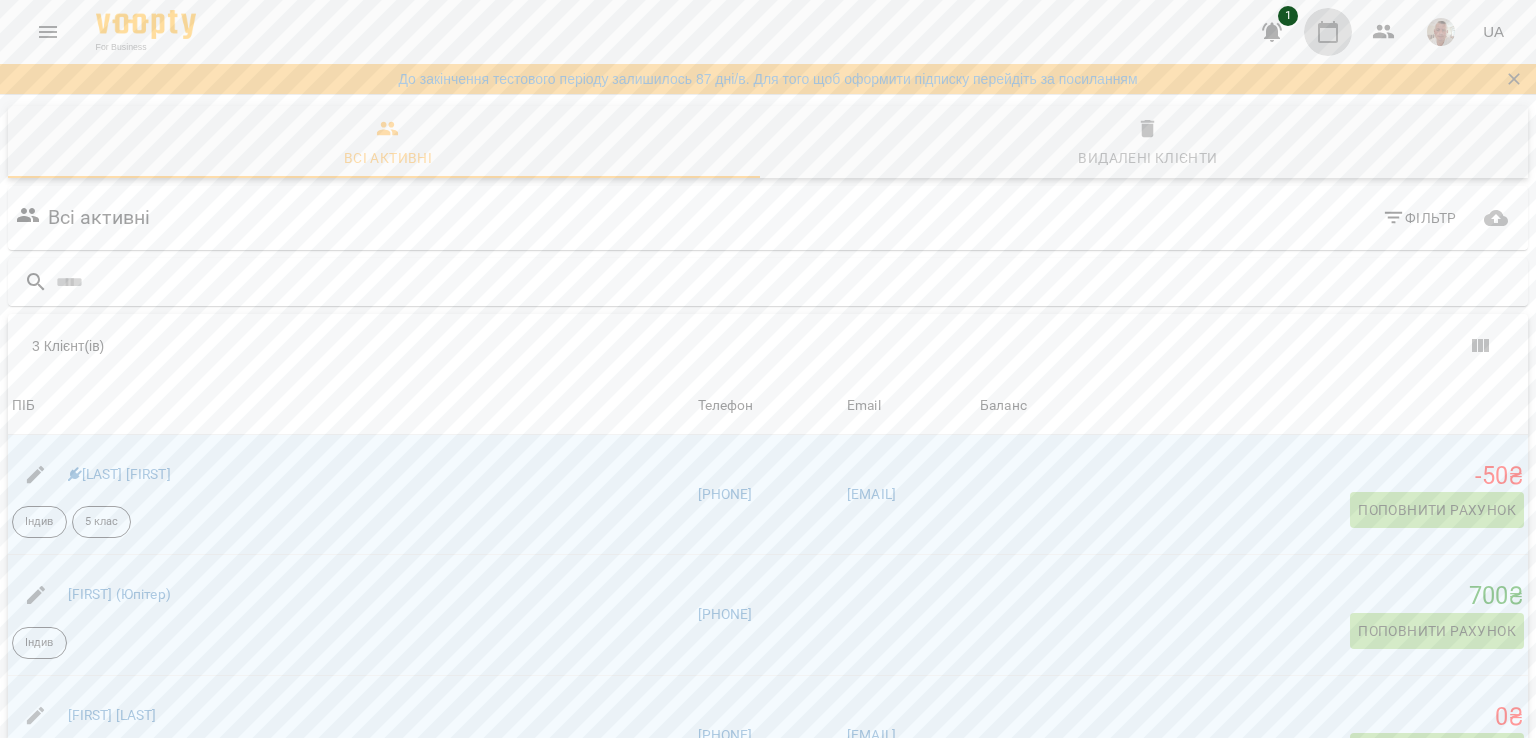 click 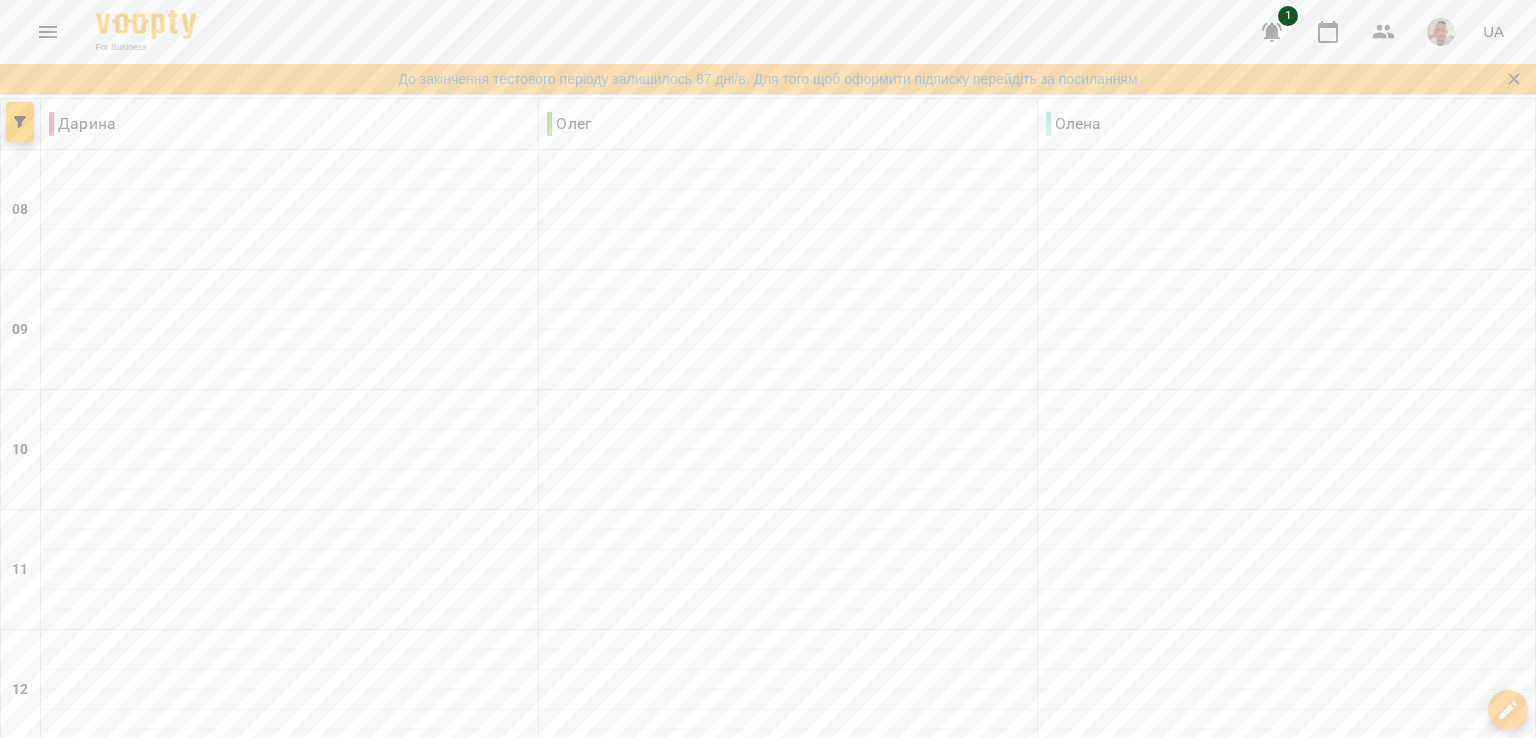 click on "Олена" at bounding box center [1074, 124] 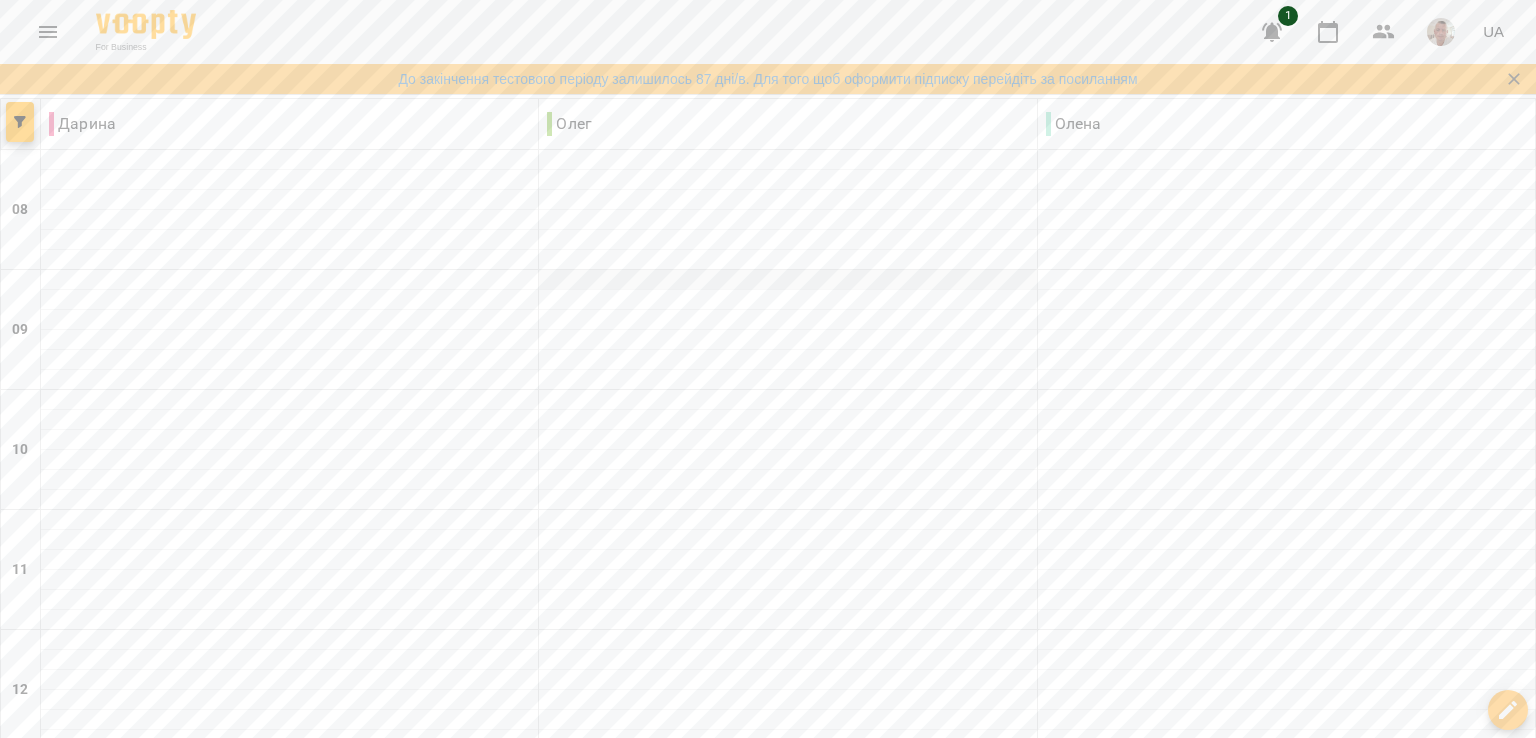 scroll, scrollTop: 0, scrollLeft: 0, axis: both 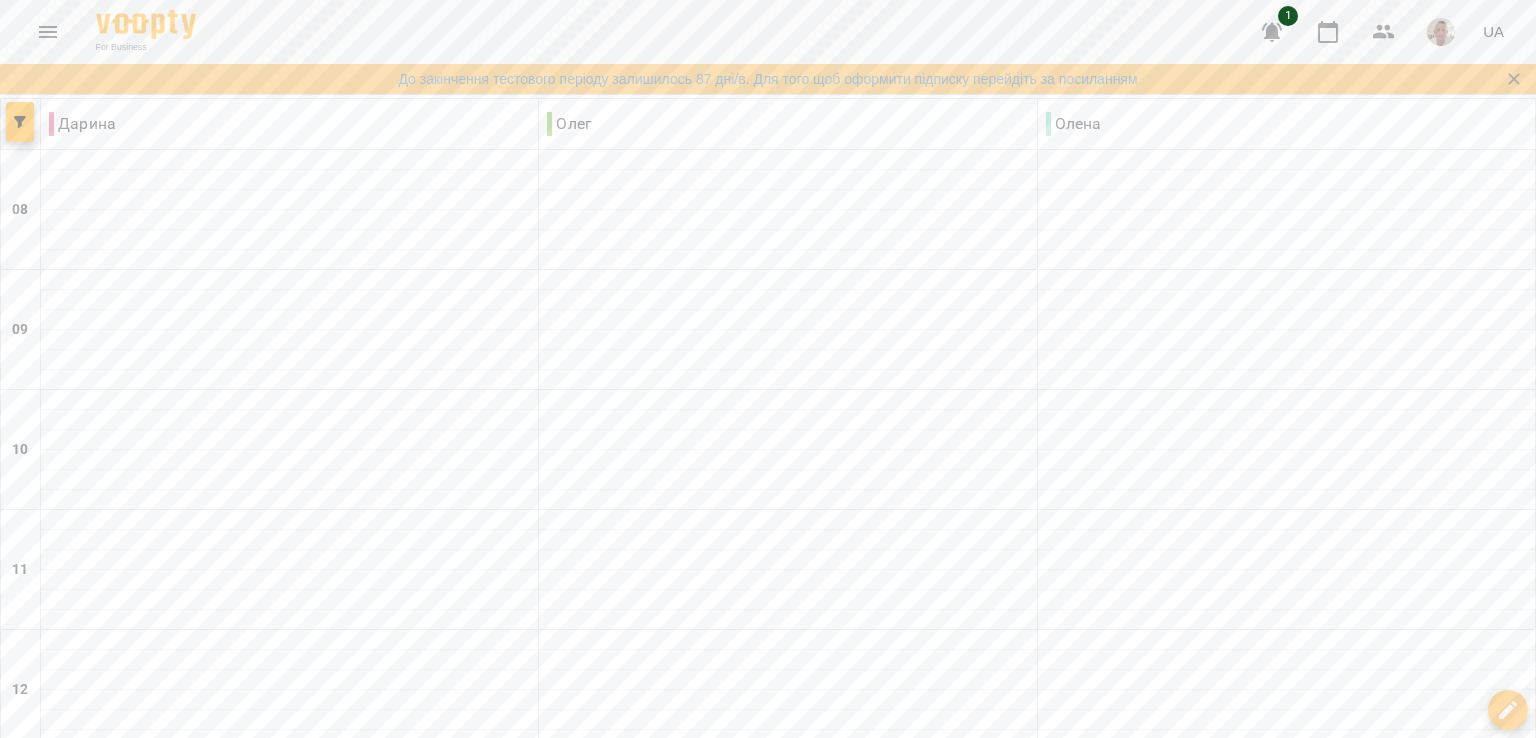 click at bounding box center [668, 1681] 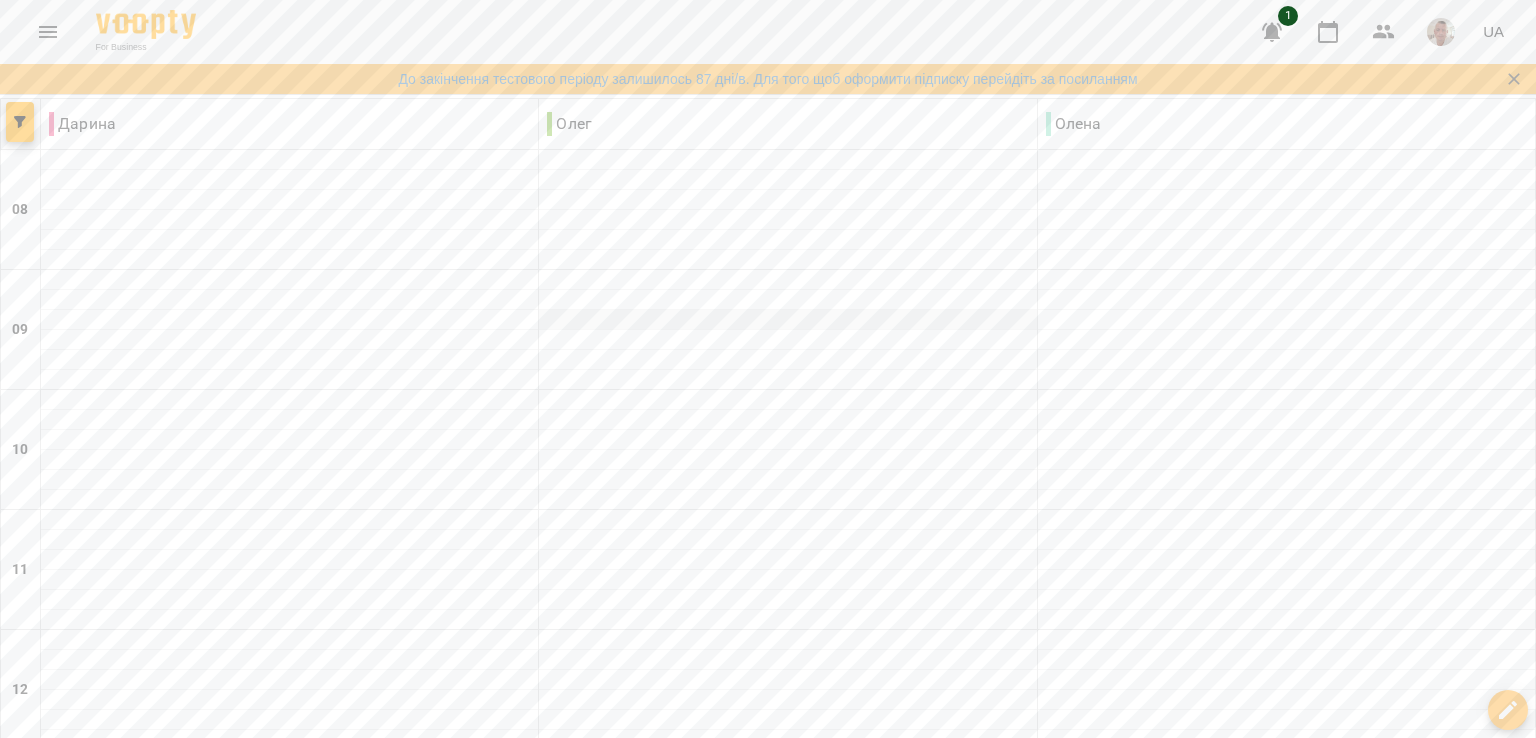 scroll, scrollTop: 0, scrollLeft: 0, axis: both 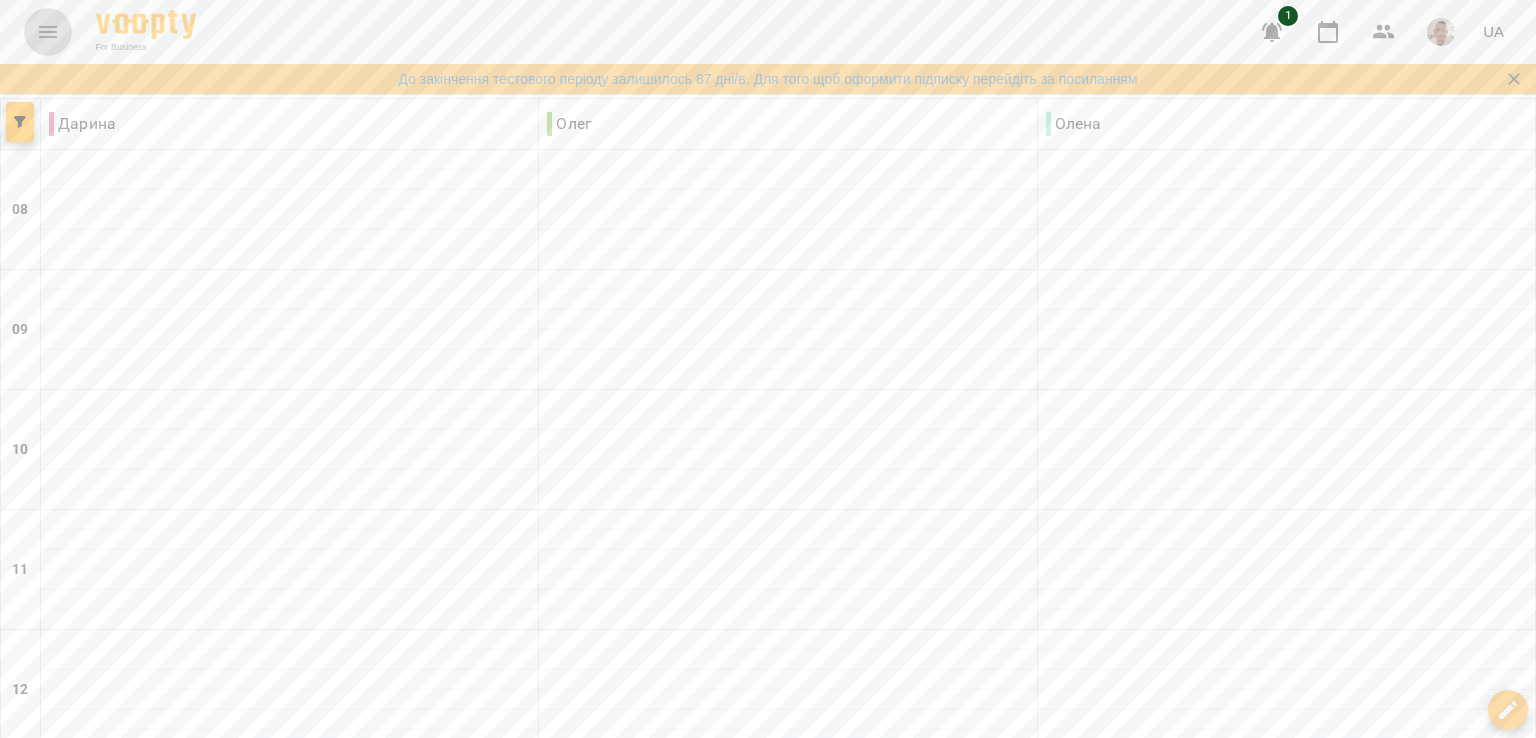 click 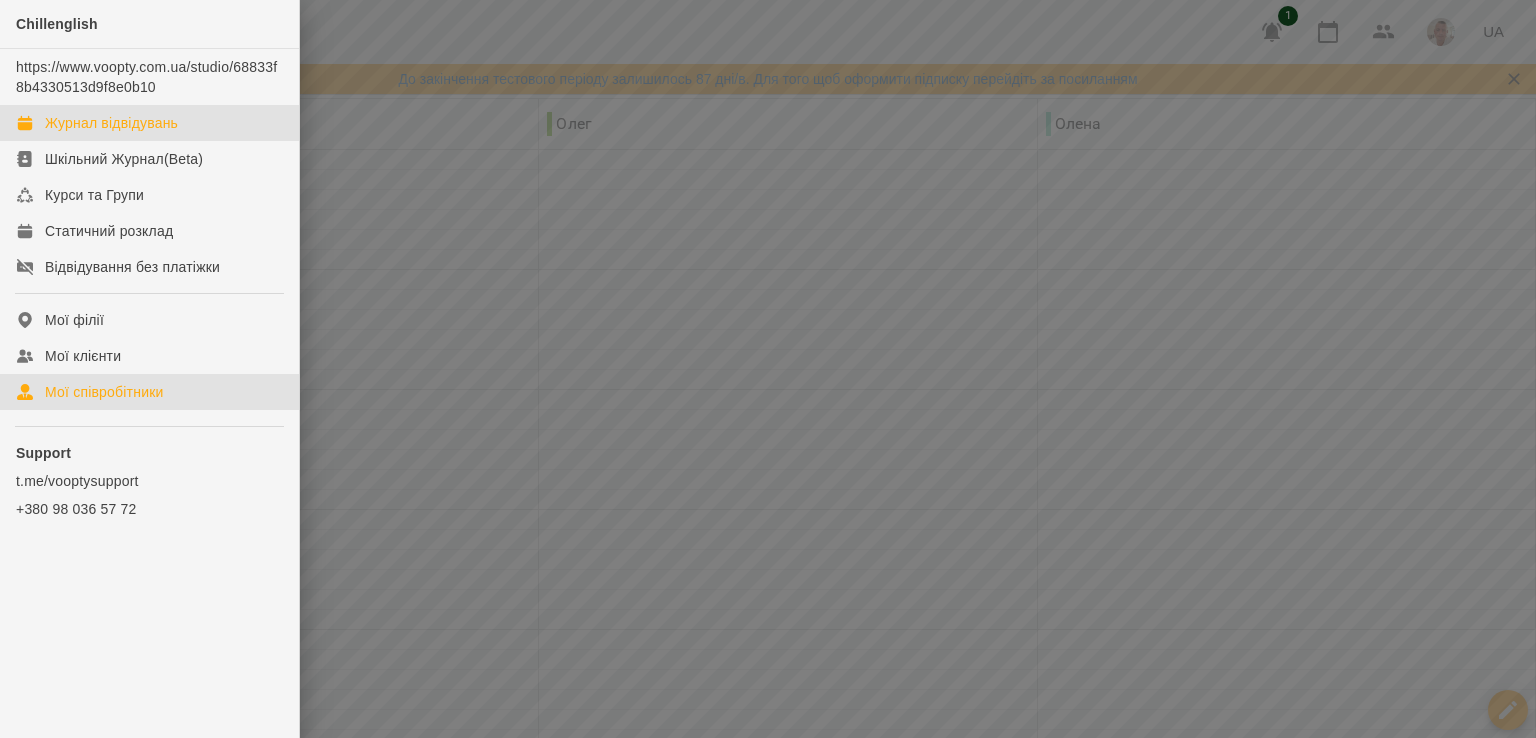 click on "Мої співробітники" at bounding box center [104, 392] 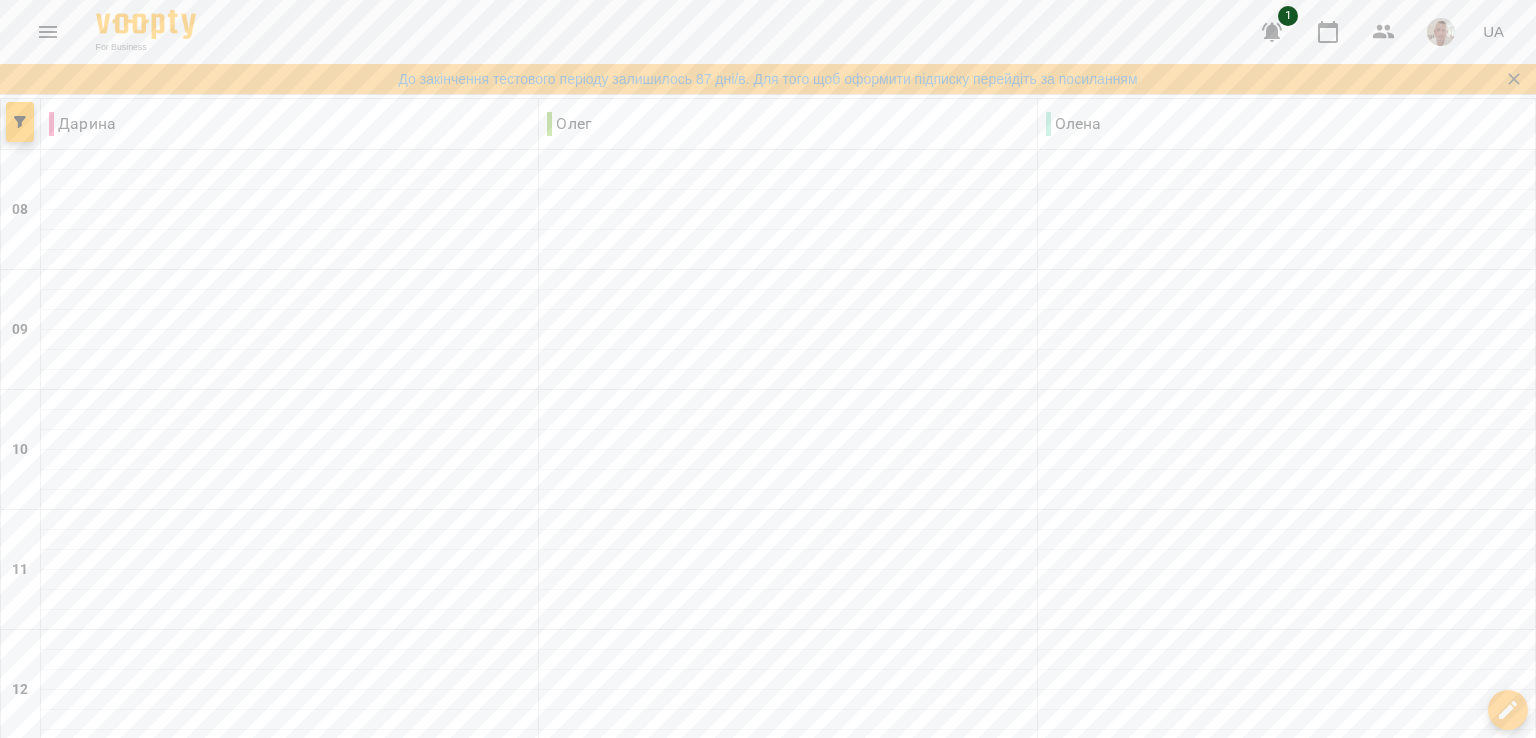 scroll, scrollTop: 0, scrollLeft: 0, axis: both 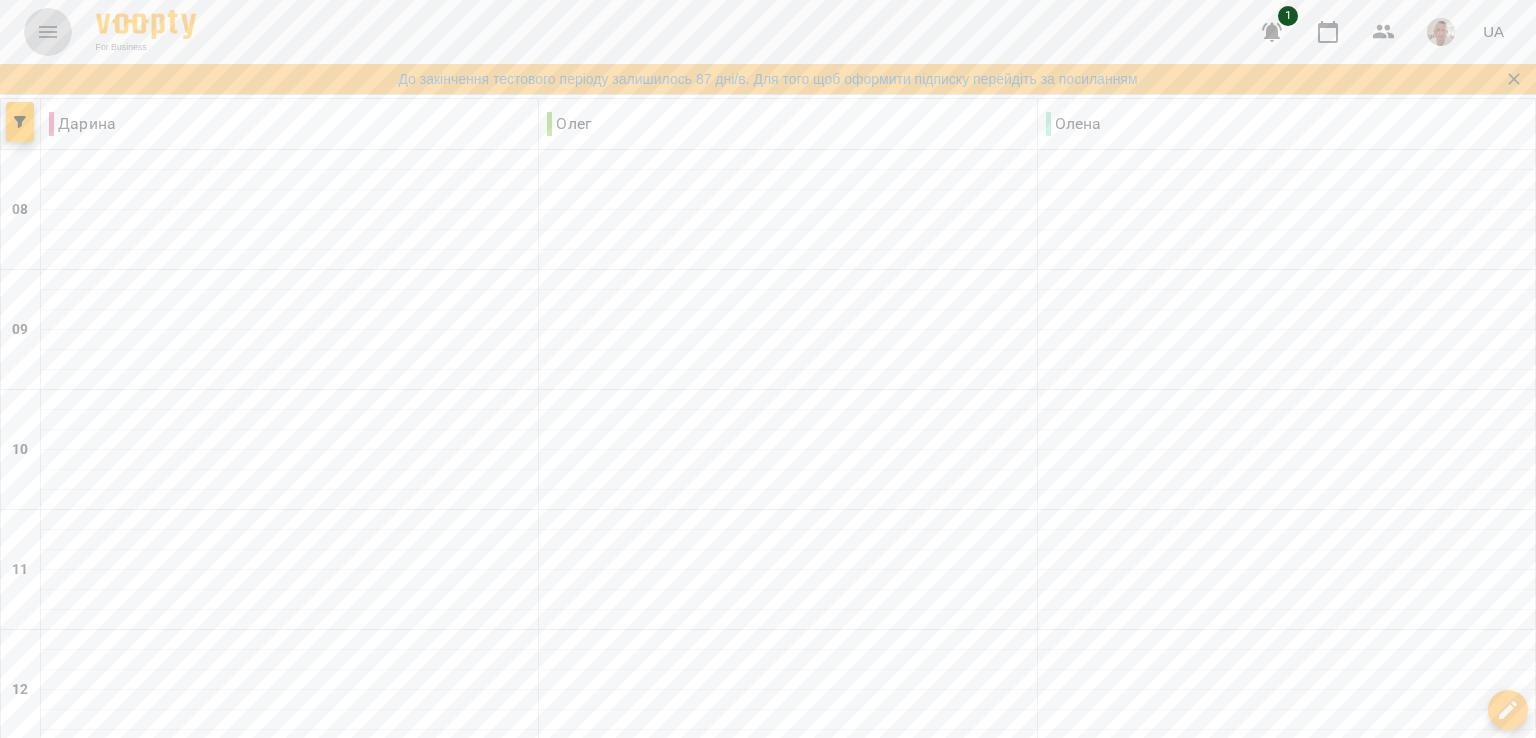 click 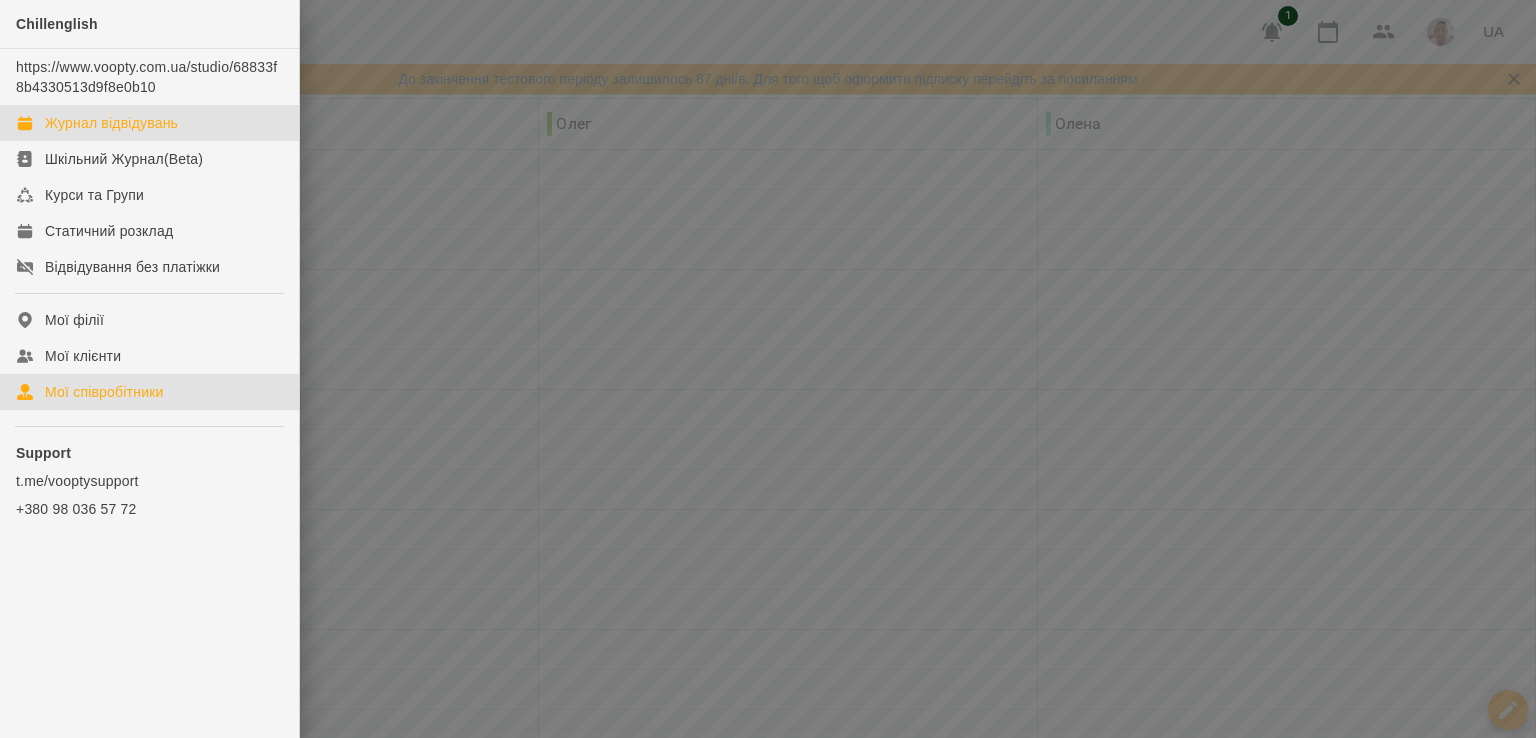 click on "Мої співробітники" at bounding box center [104, 392] 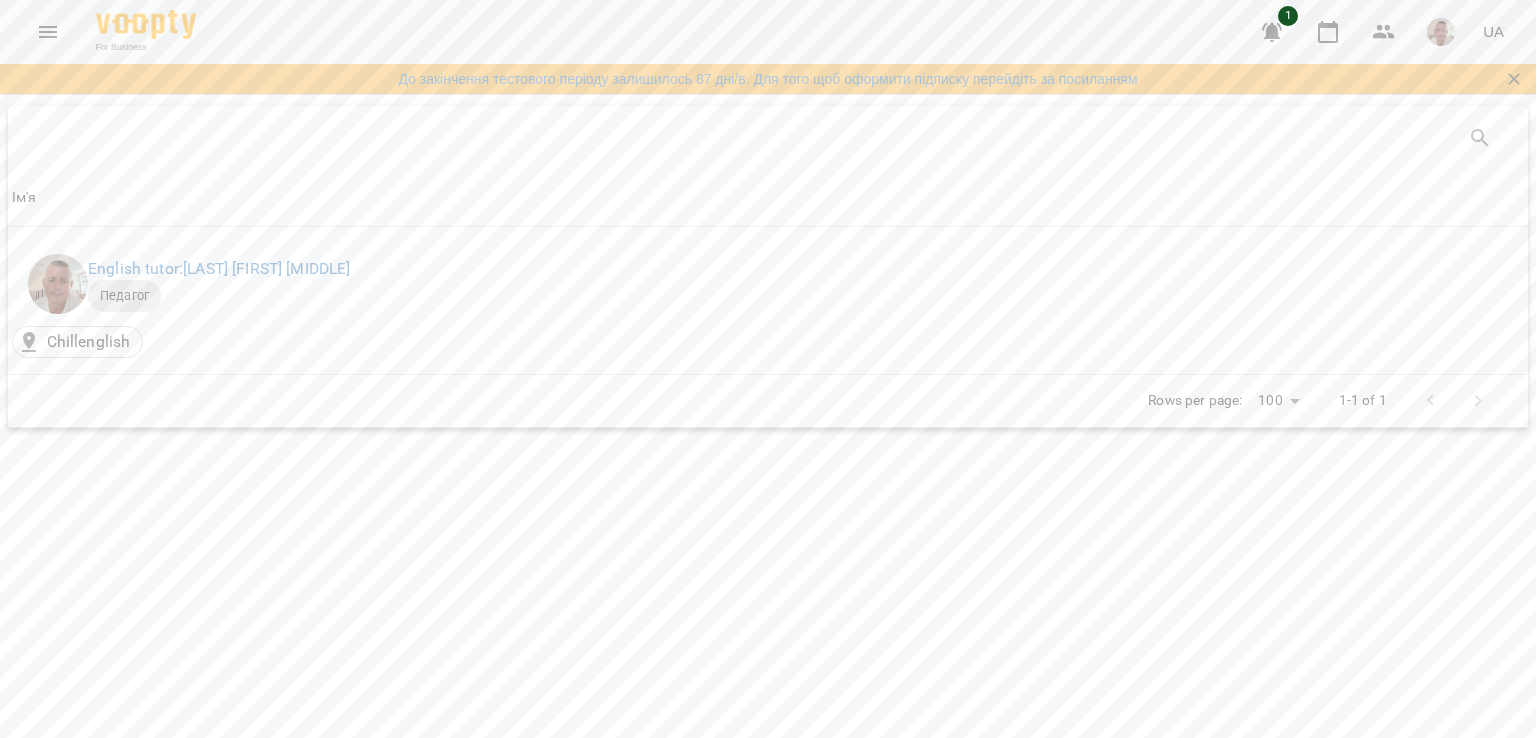 click 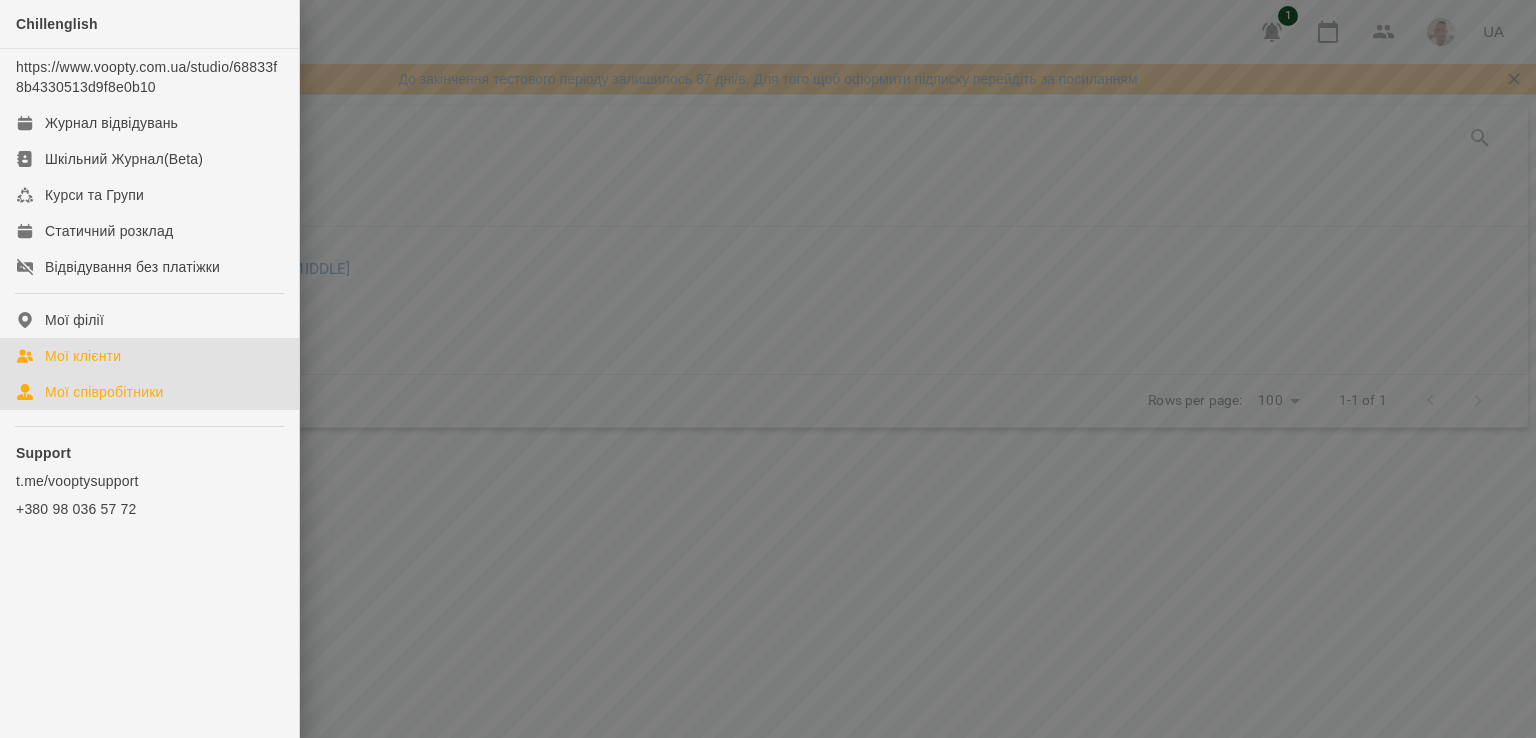 click on "Мої клієнти" at bounding box center (83, 356) 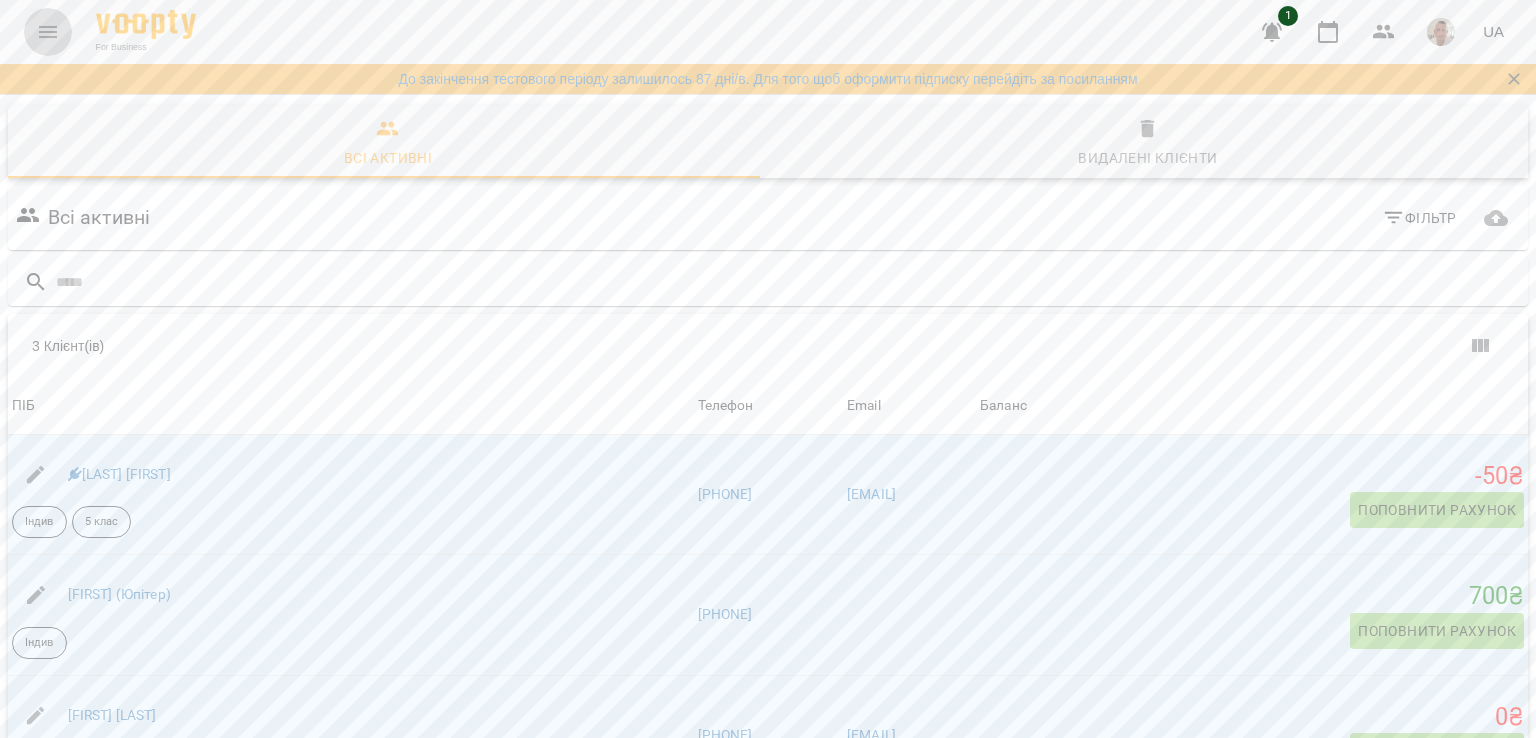 click 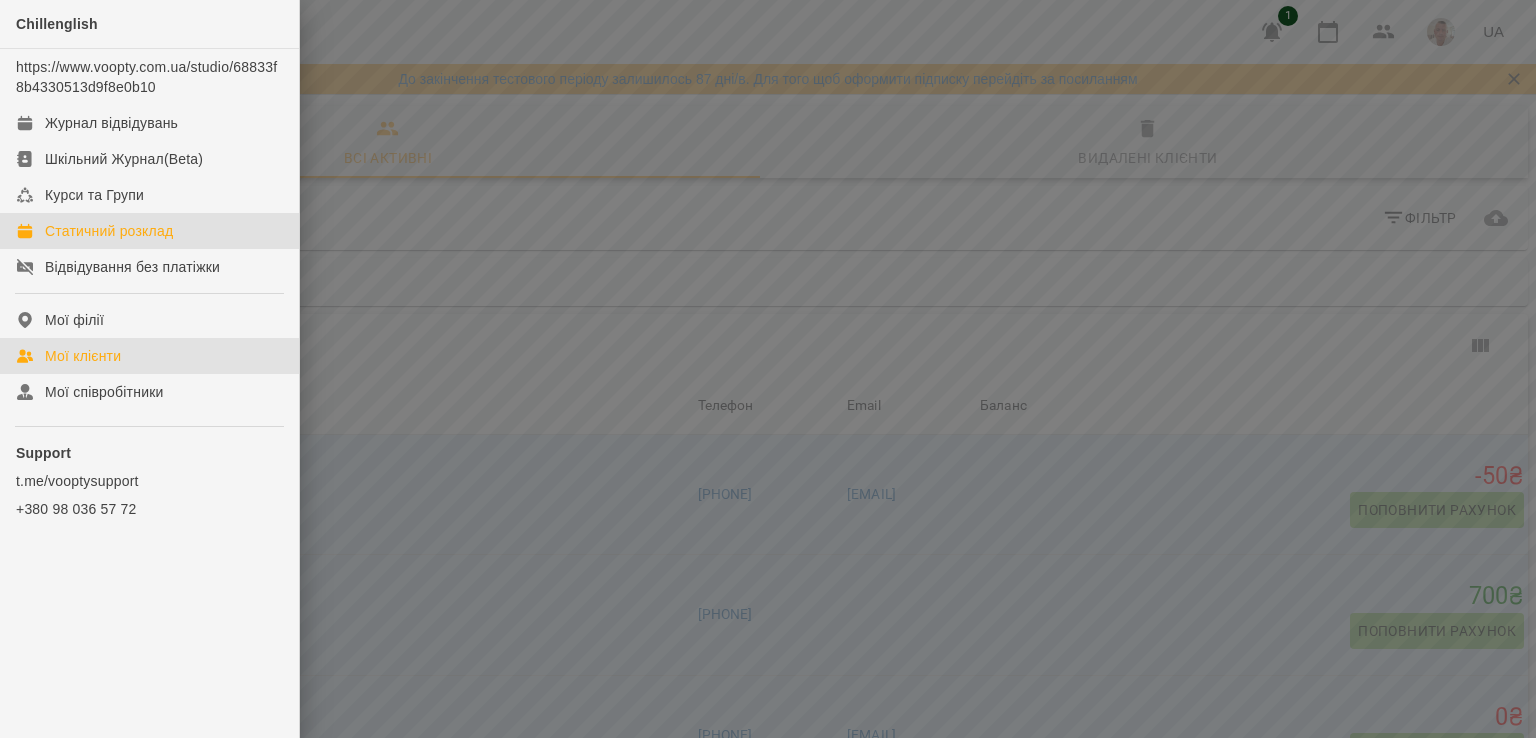 click on "Статичний розклад" at bounding box center [109, 231] 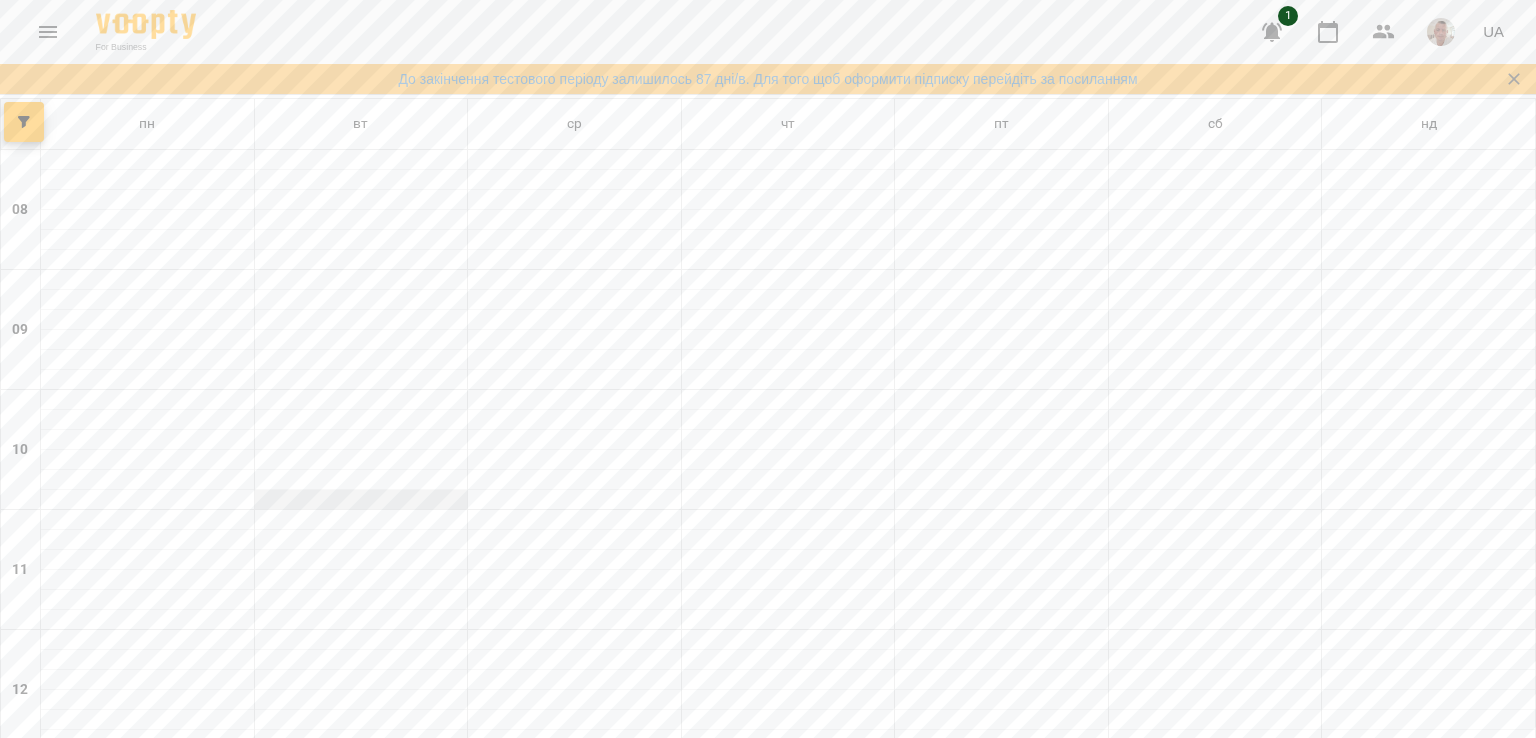 scroll, scrollTop: 852, scrollLeft: 0, axis: vertical 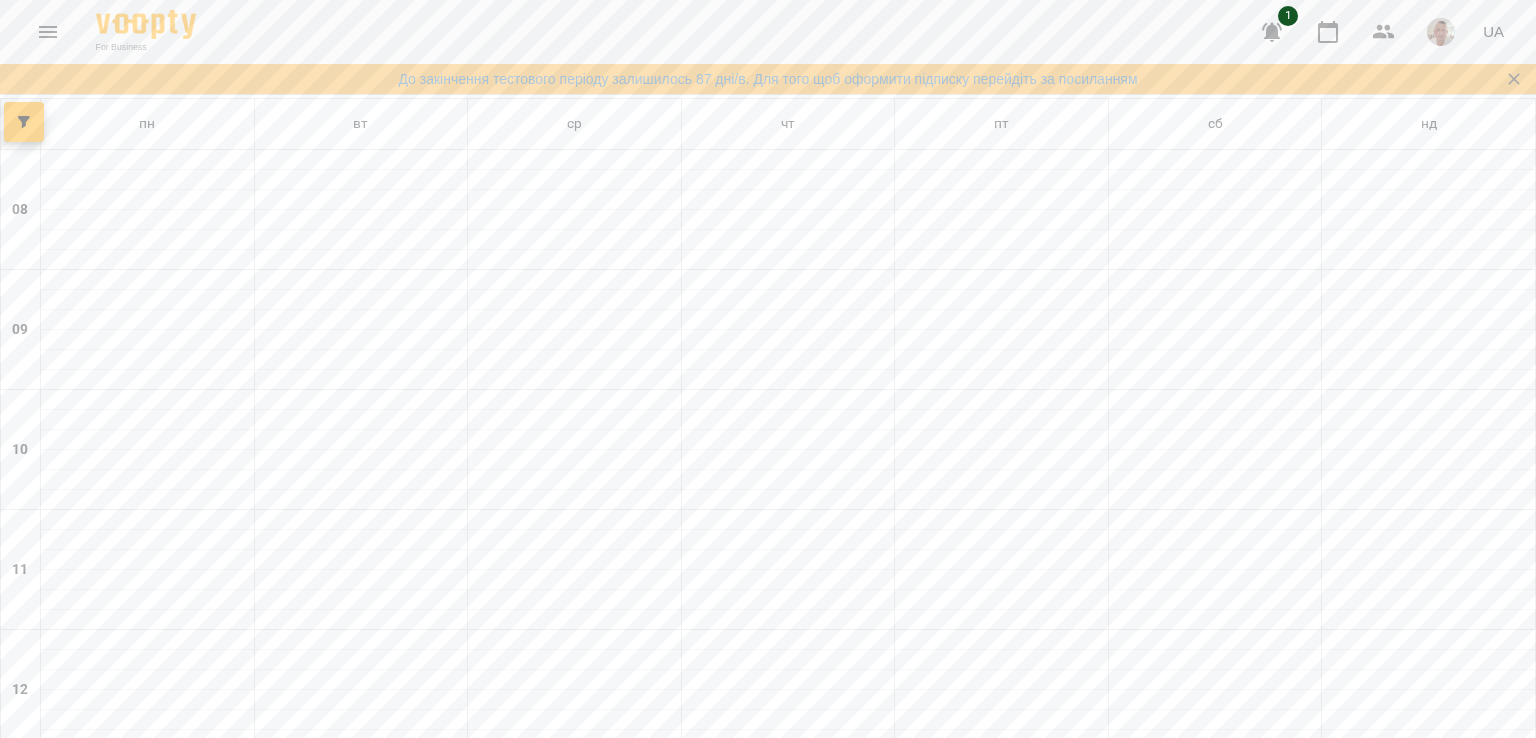 click on "Індивідуальне заняття - [LAST] [FIRST]" at bounding box center [1000, 1410] 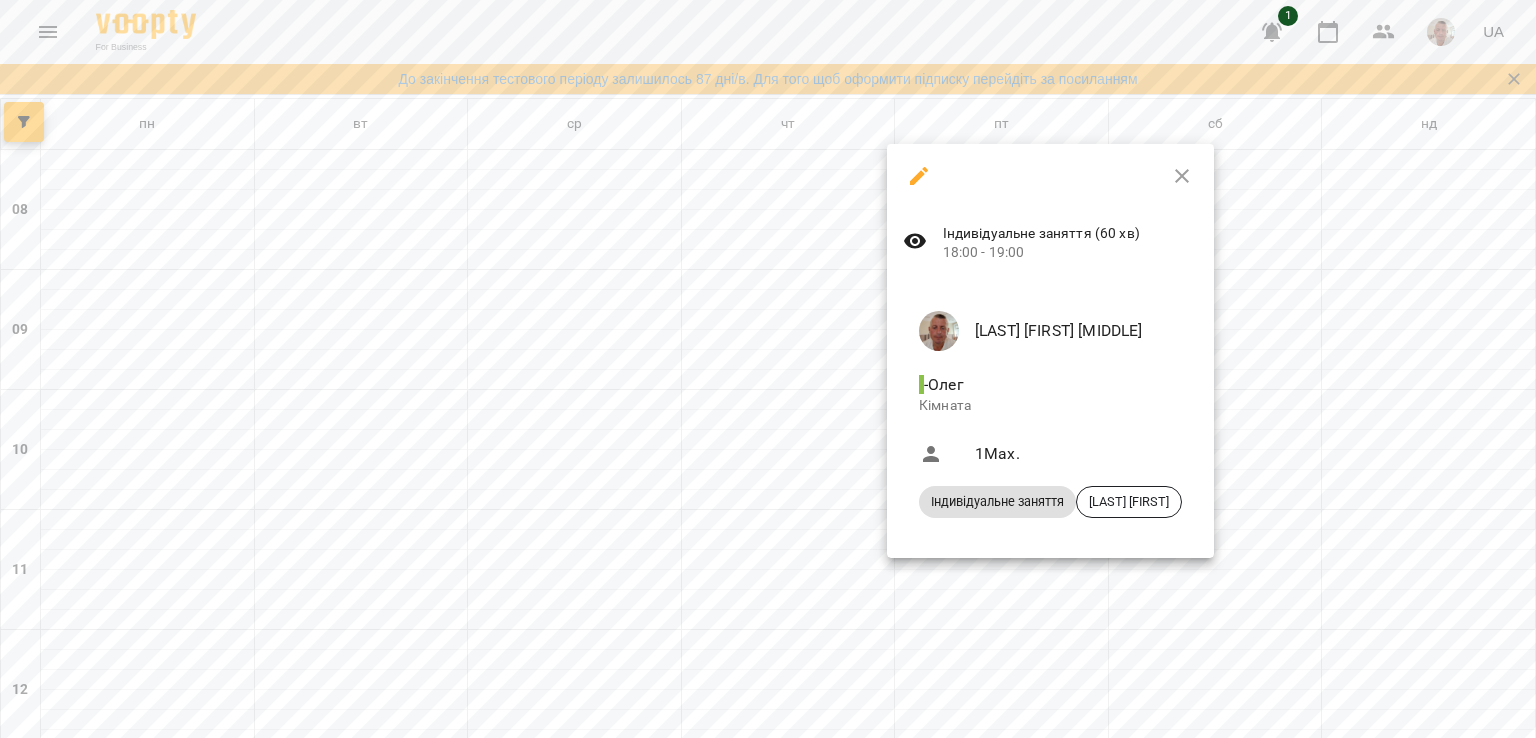 click 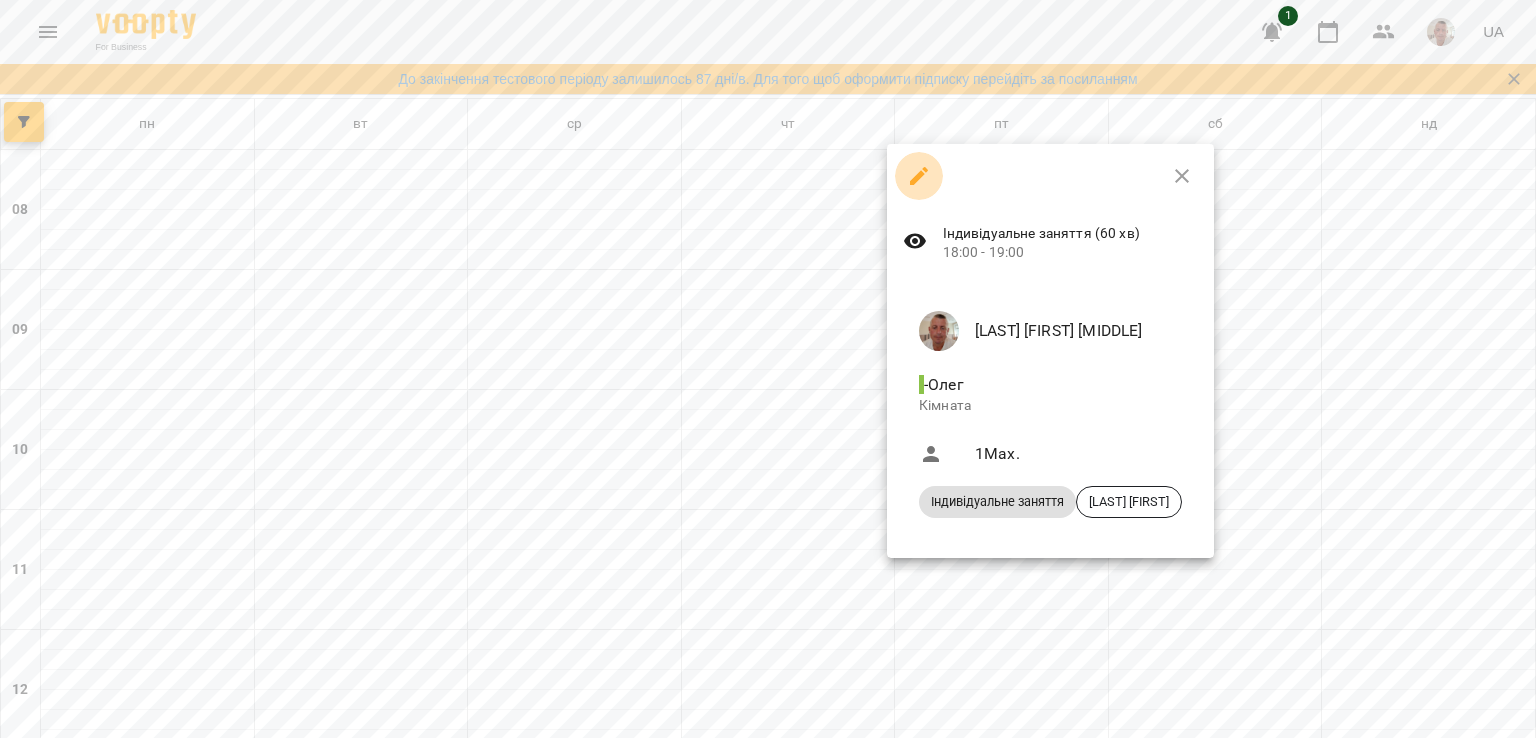 click 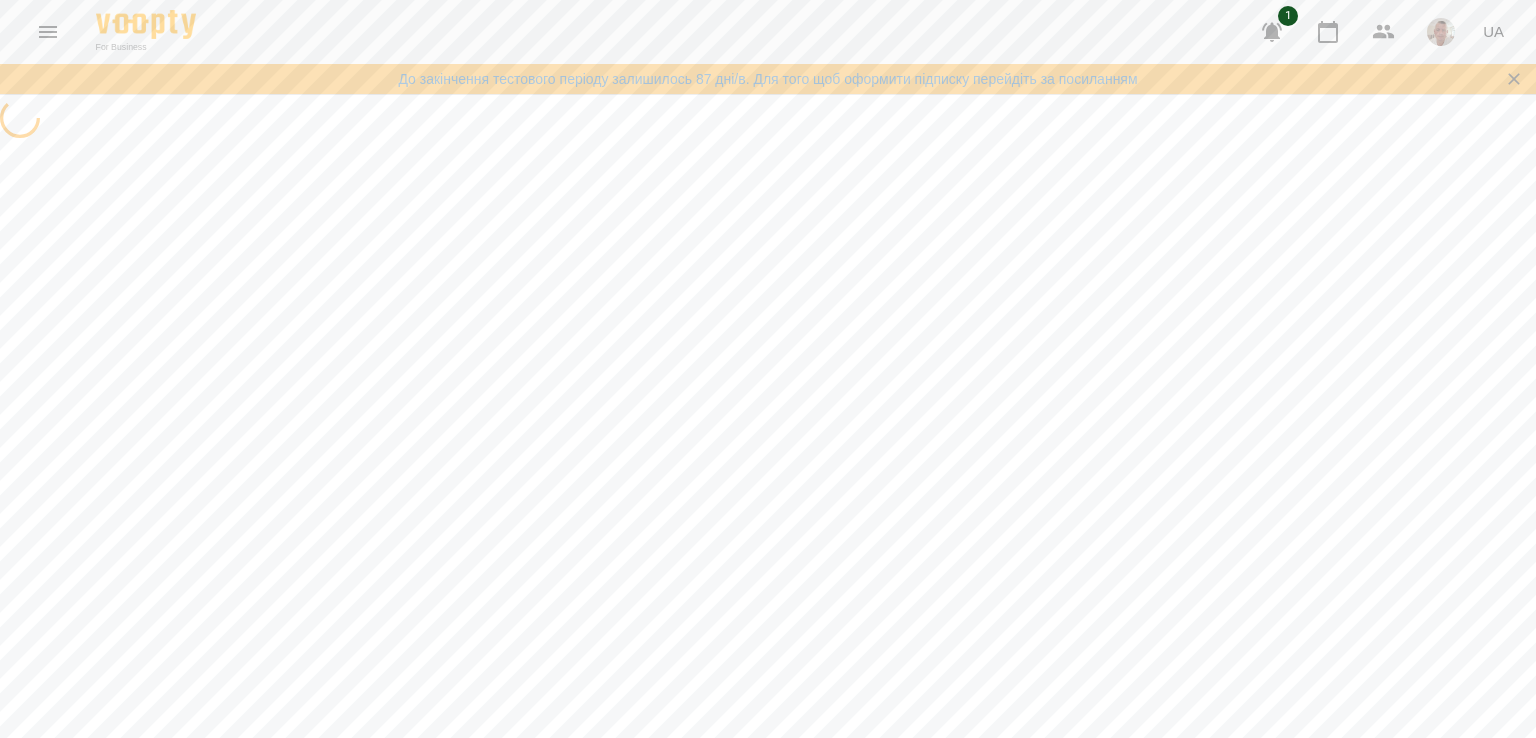 select on "*" 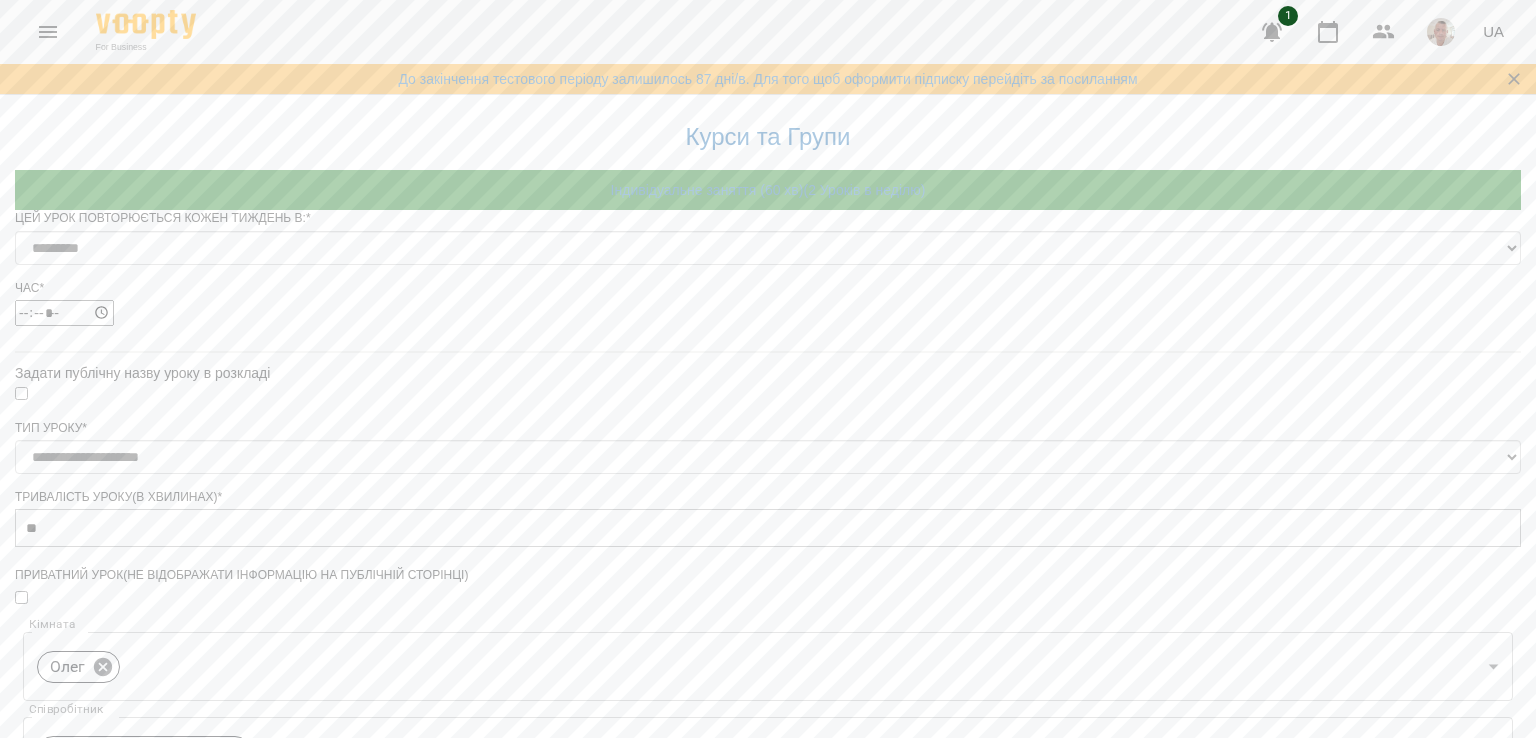 scroll, scrollTop: 816, scrollLeft: 0, axis: vertical 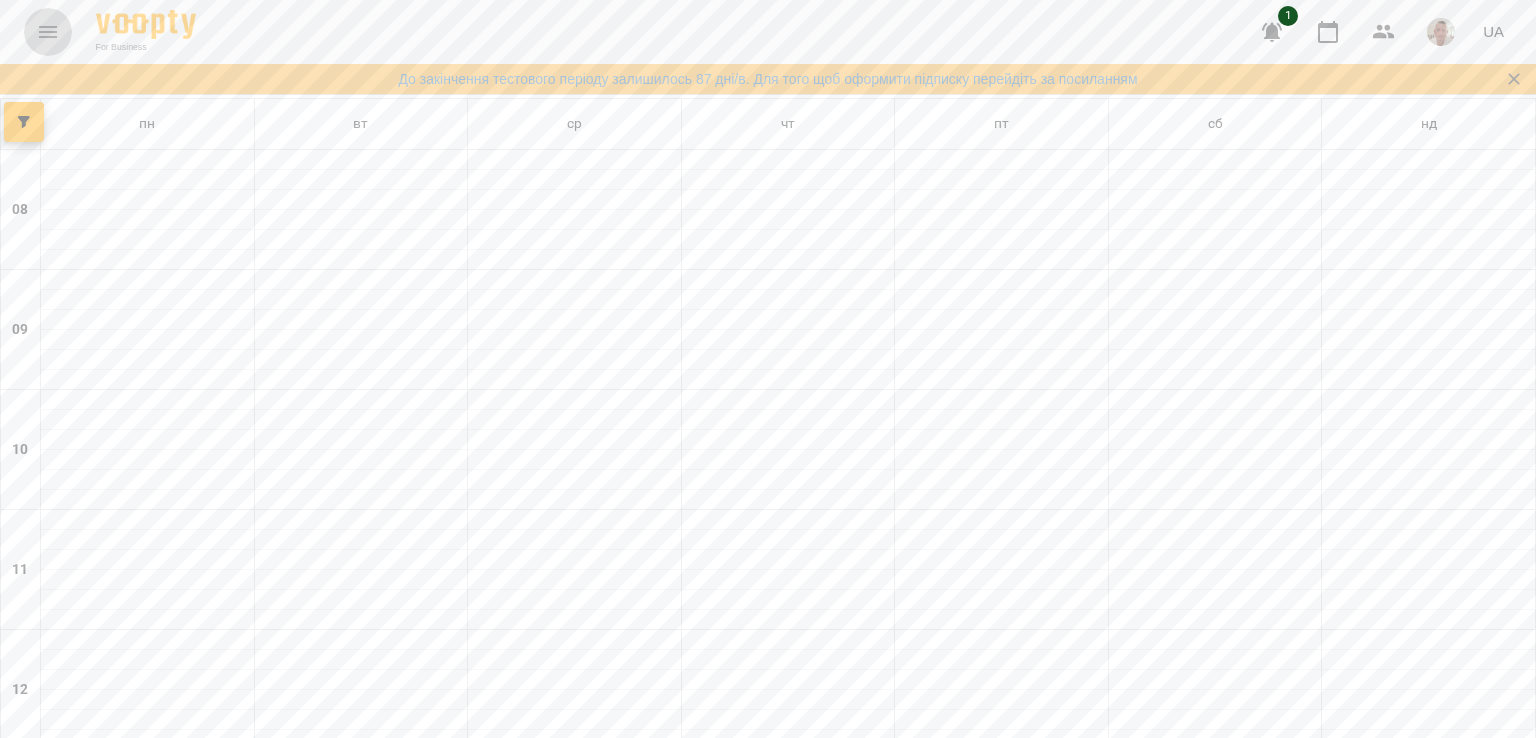click 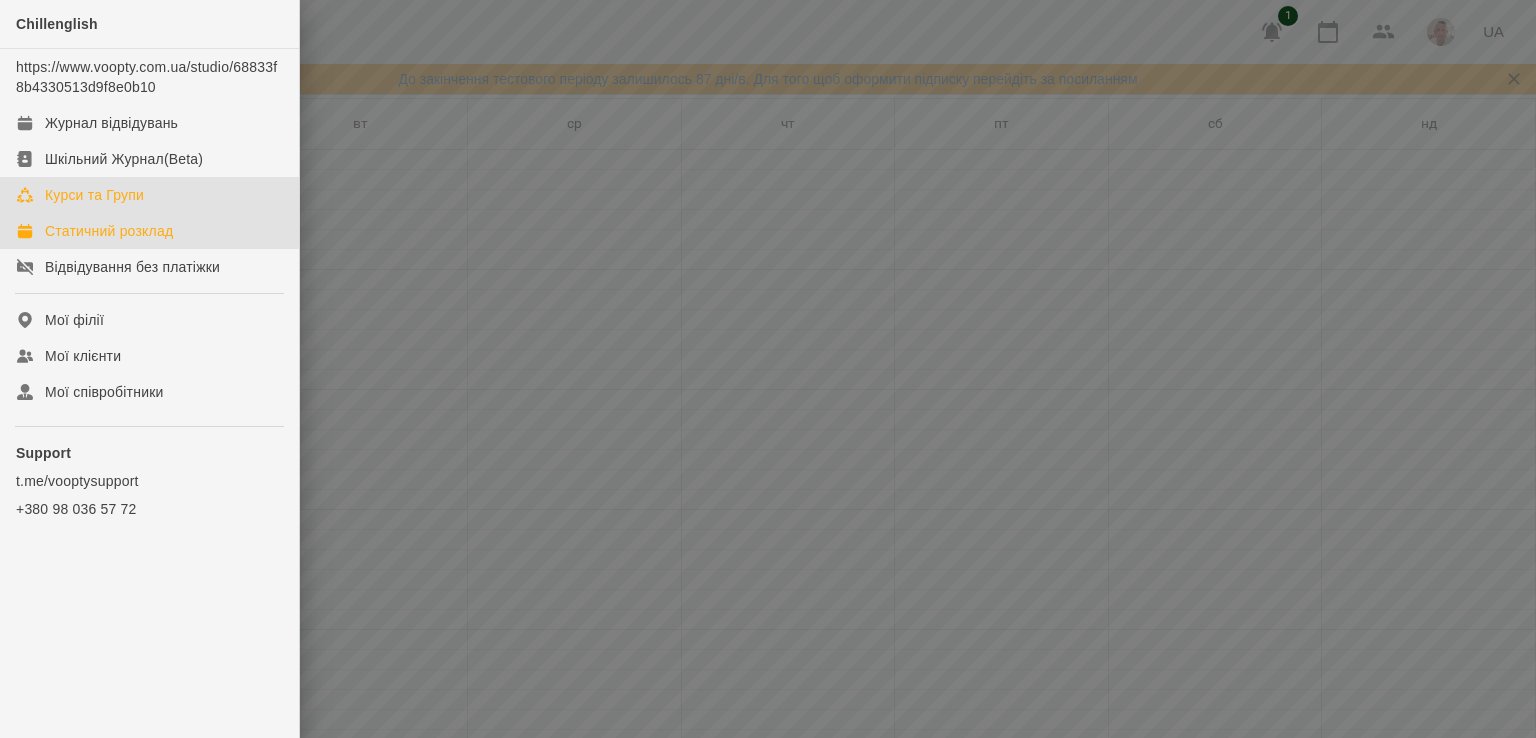 click on "Курси та Групи" at bounding box center (94, 195) 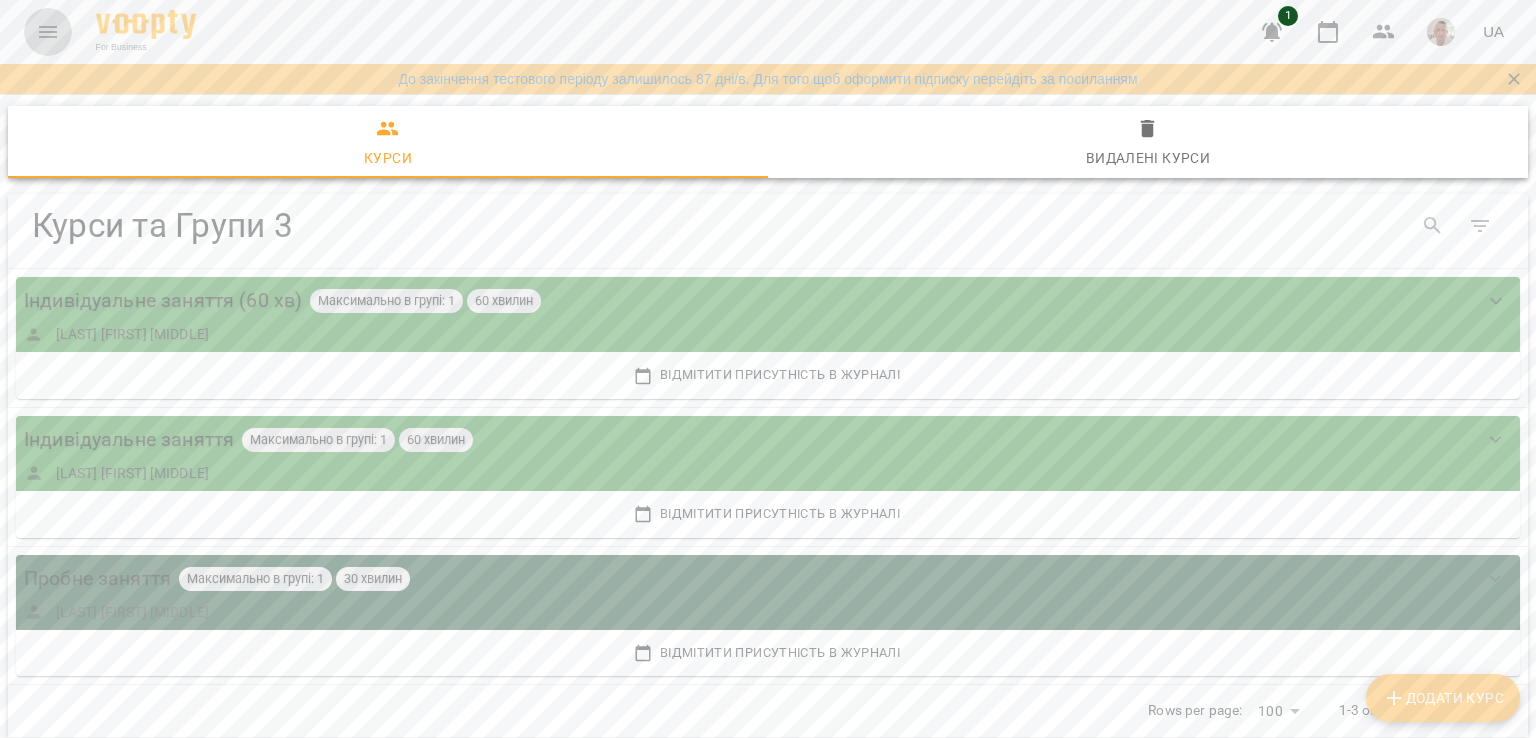 click at bounding box center [48, 32] 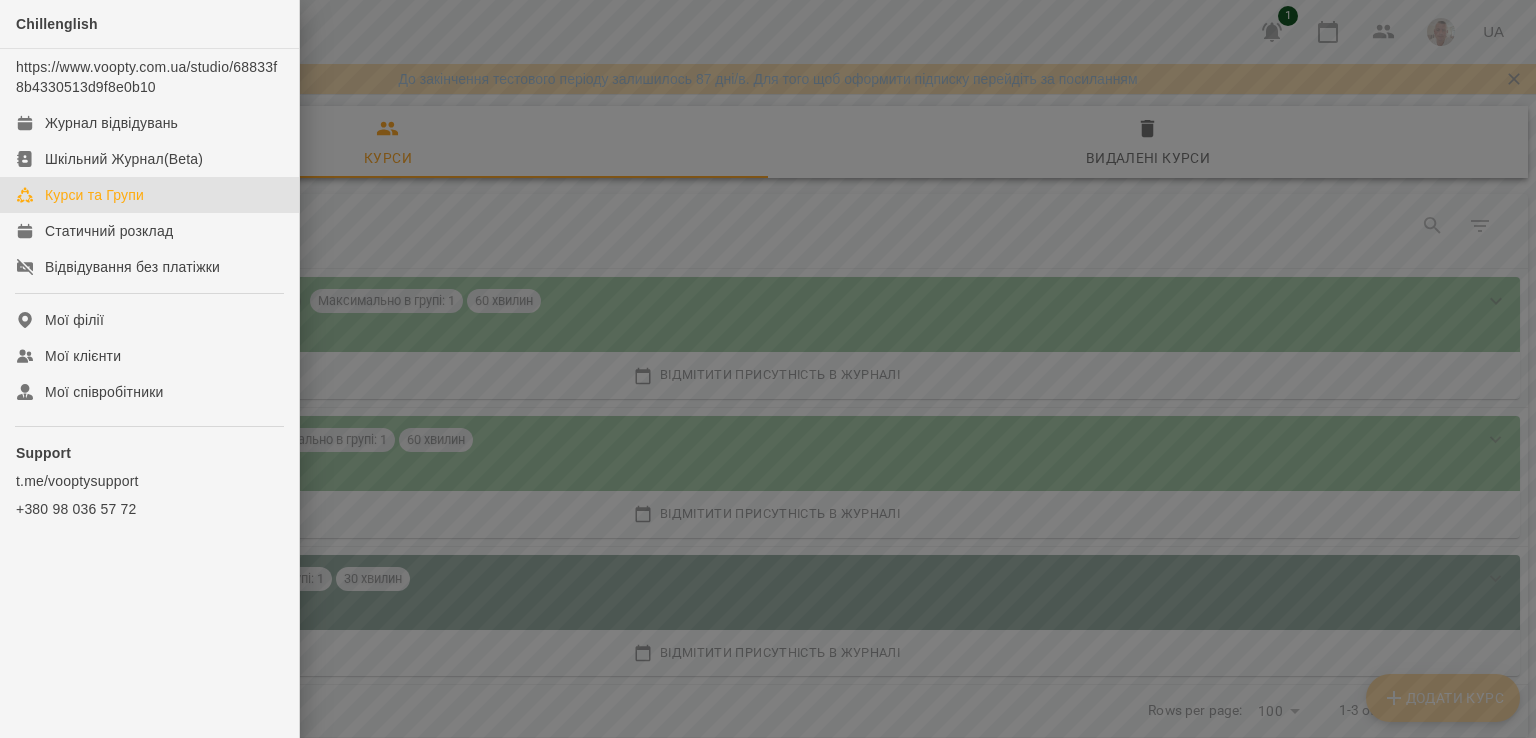 click at bounding box center (768, 369) 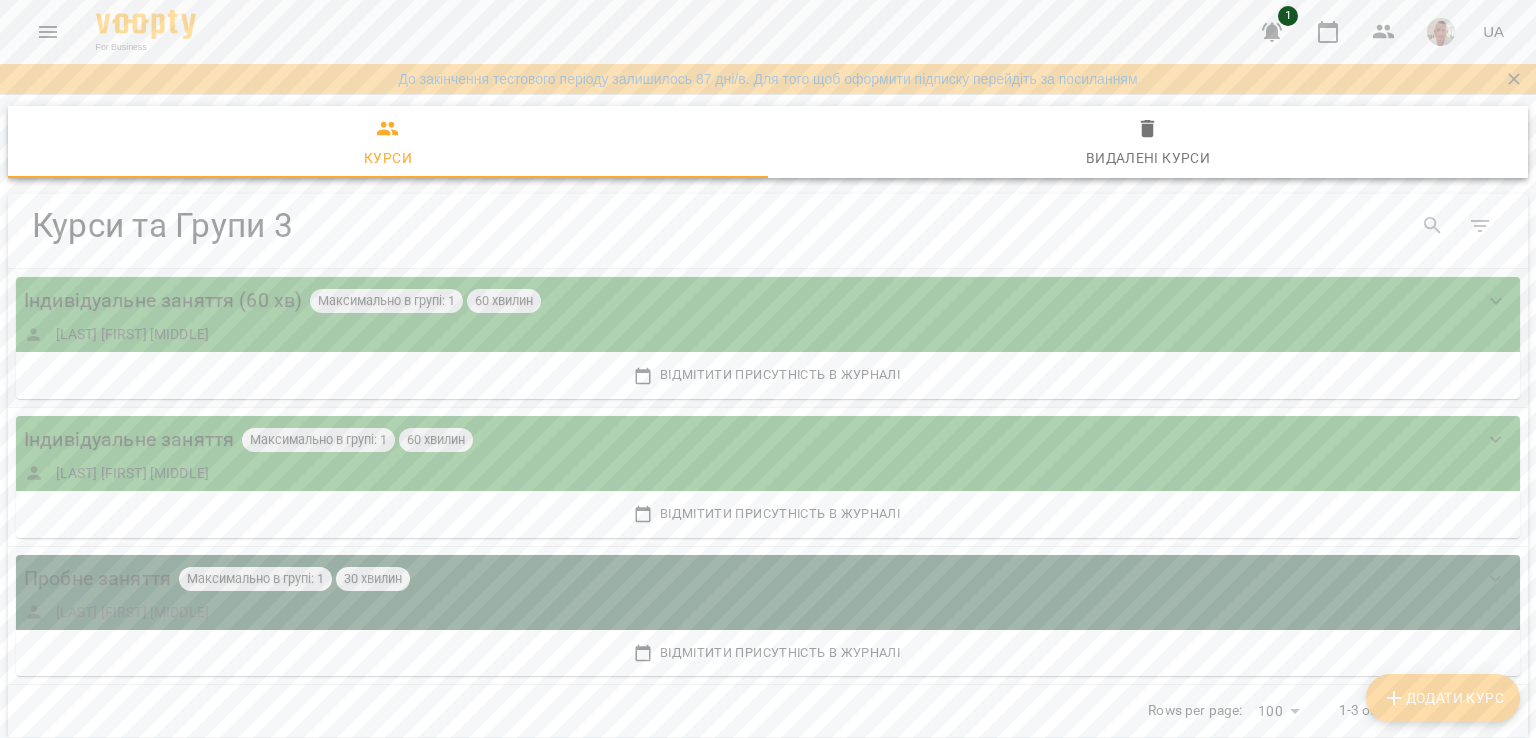 type 